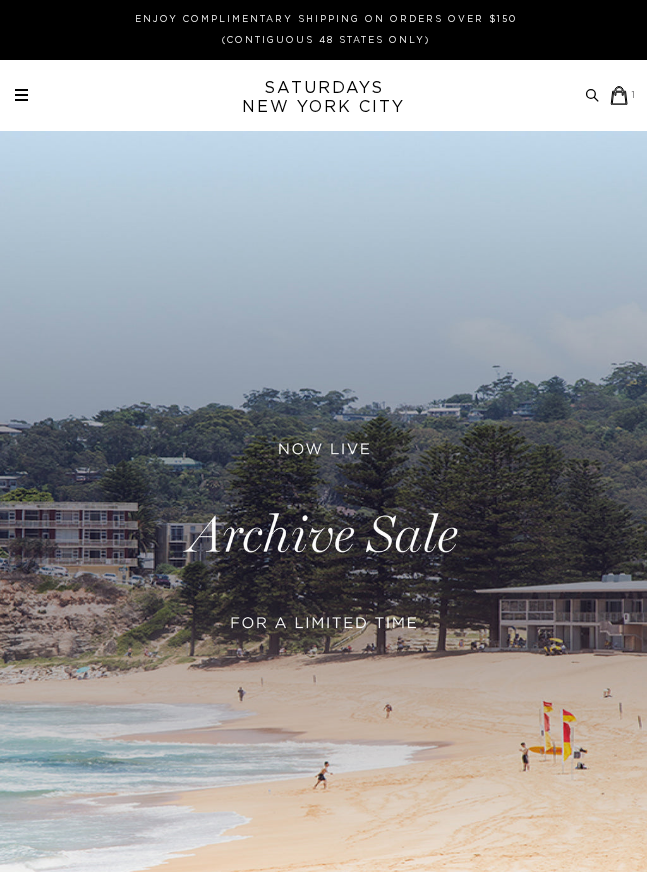 scroll, scrollTop: 0, scrollLeft: 0, axis: both 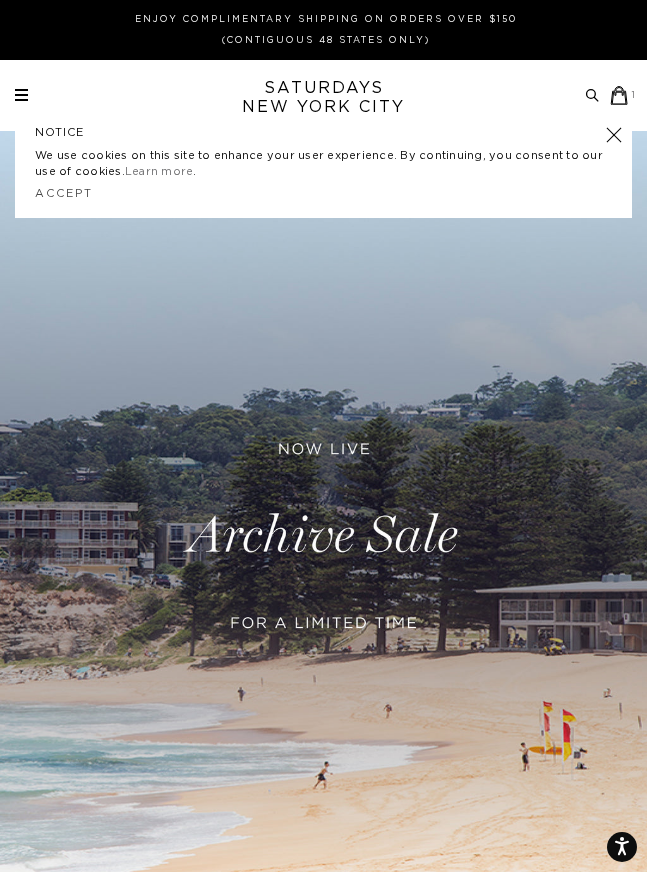 click at bounding box center (614, 135) 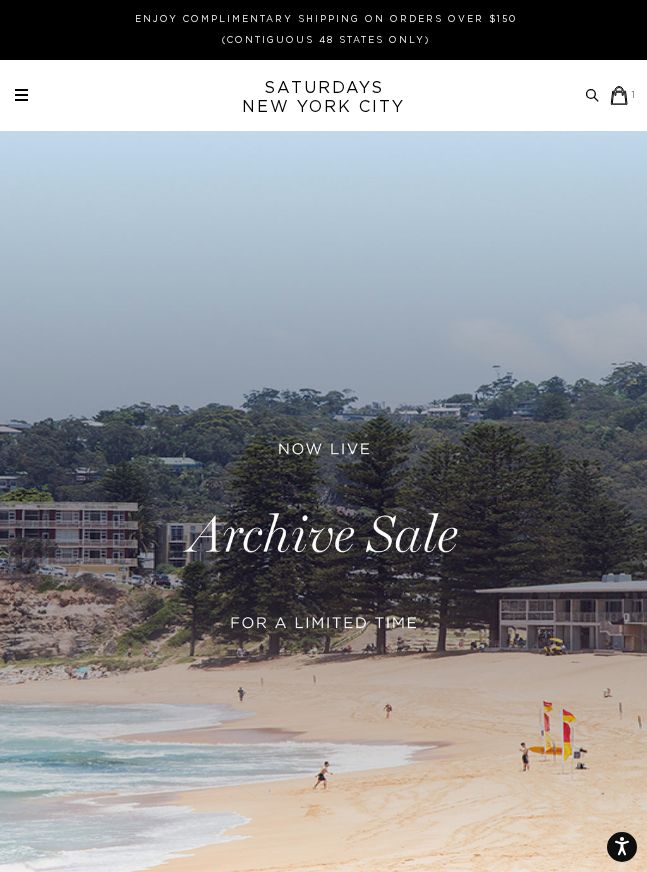 click on "Archive Sale
Men's
Tees
Shirts
Shorts
Swim
Knitwear
Pants
Sweats" at bounding box center (326, 95) 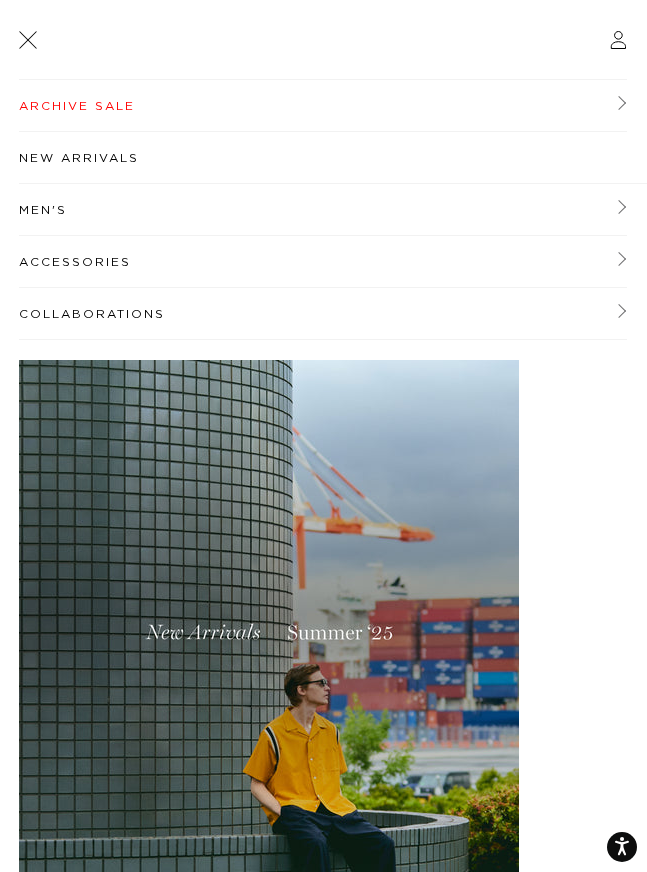 click on "New Arrivals" at bounding box center (333, 158) 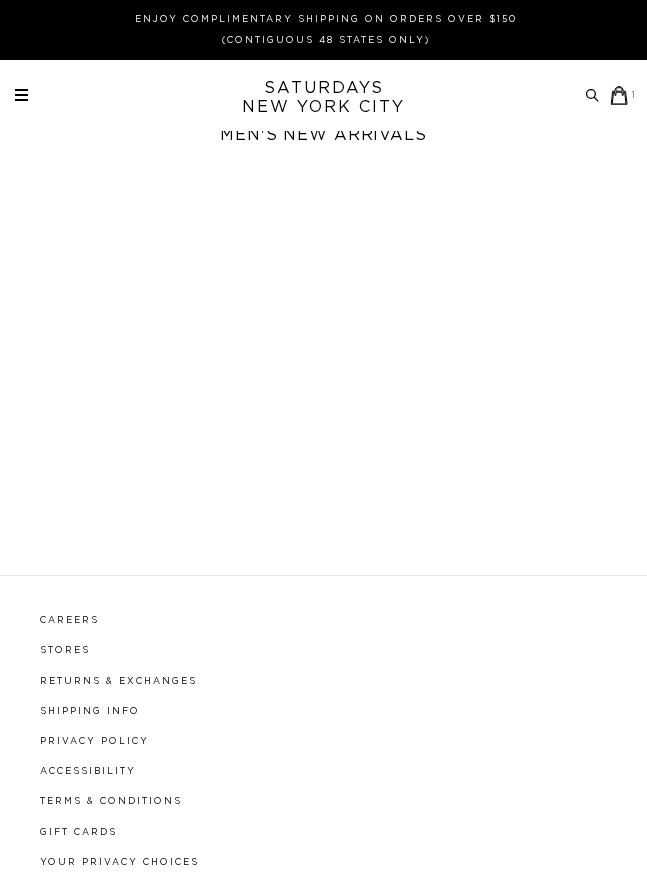 scroll, scrollTop: 0, scrollLeft: 0, axis: both 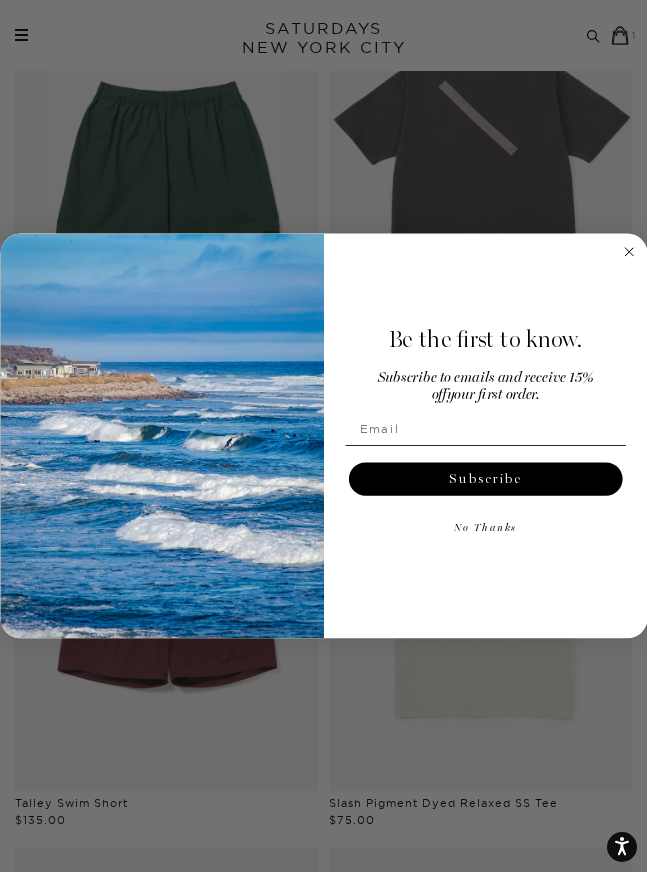 click on "Be the first to know. Subscribe to emails and receive 15%
off  your first order. Subscribe No Thanks" at bounding box center [477, 435] 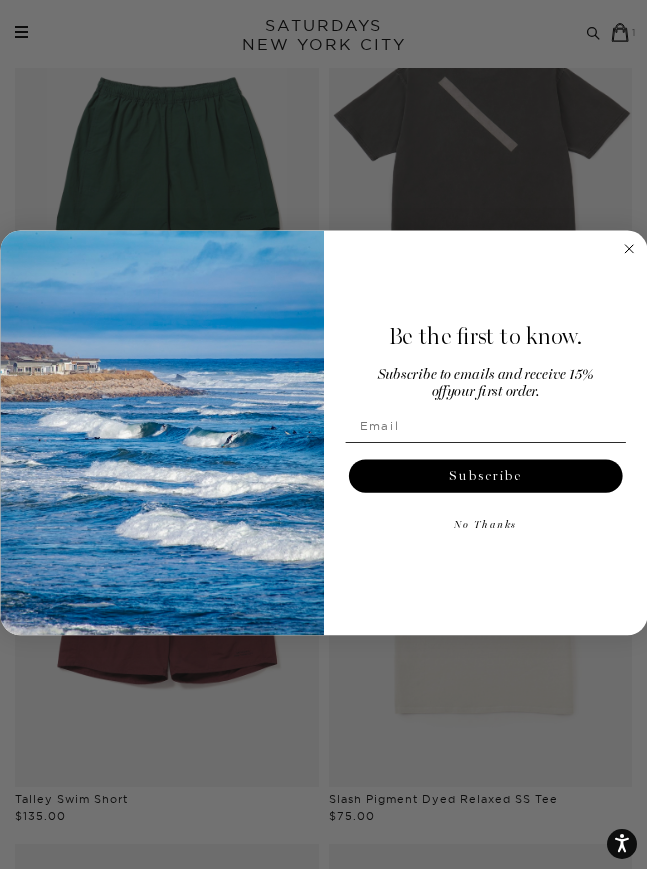 click 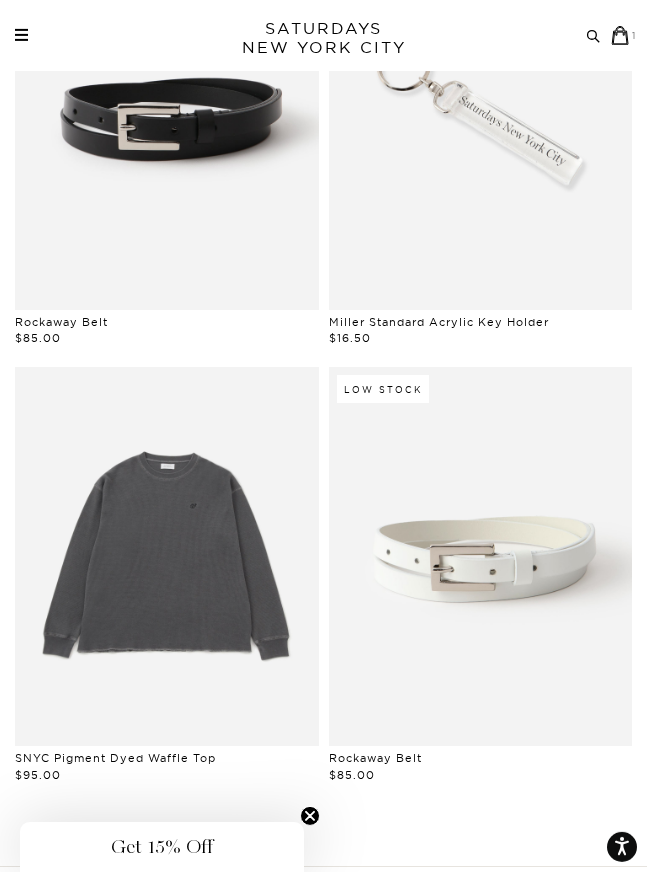 scroll, scrollTop: 4273, scrollLeft: 0, axis: vertical 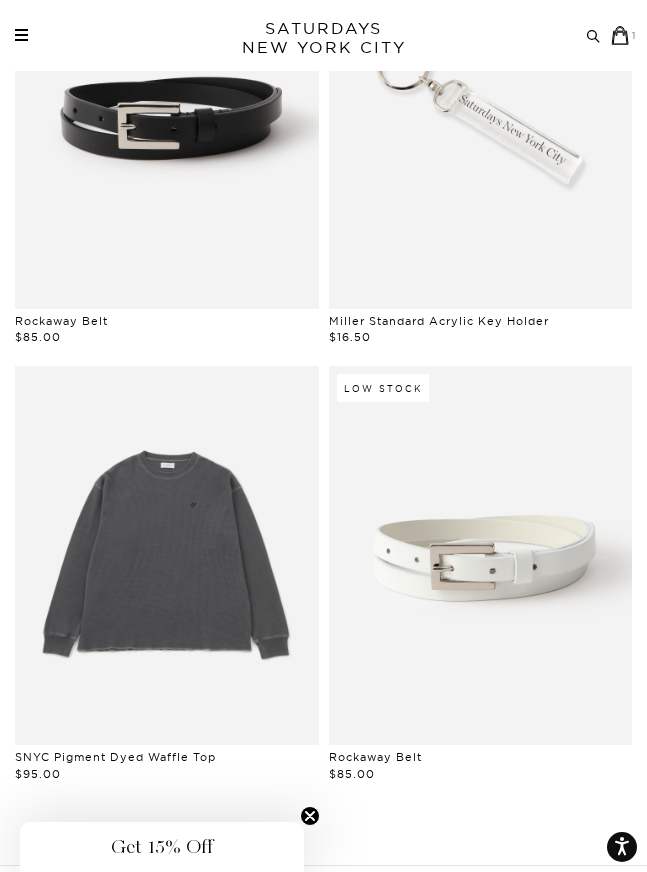 click at bounding box center [481, 555] 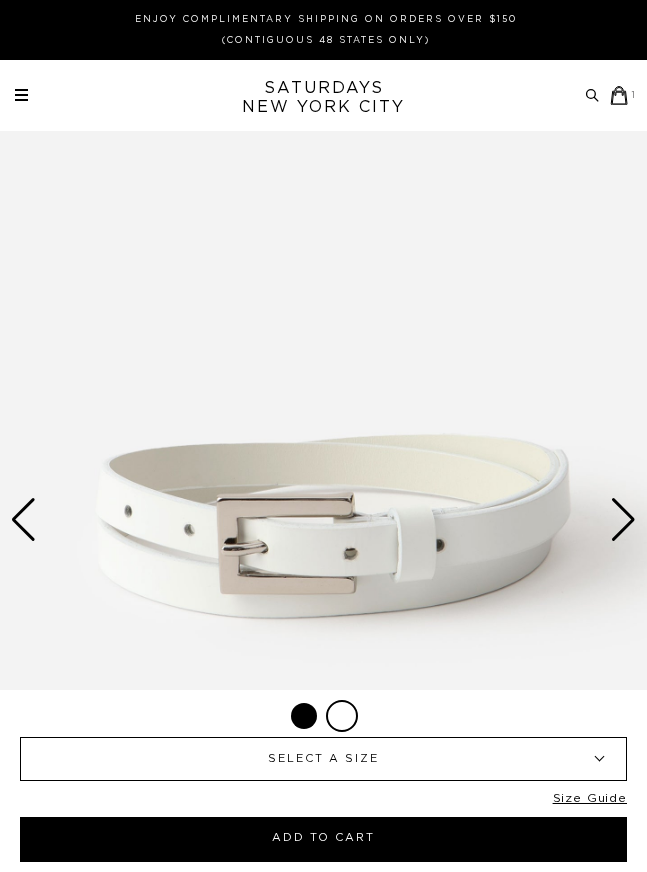 scroll, scrollTop: 0, scrollLeft: 0, axis: both 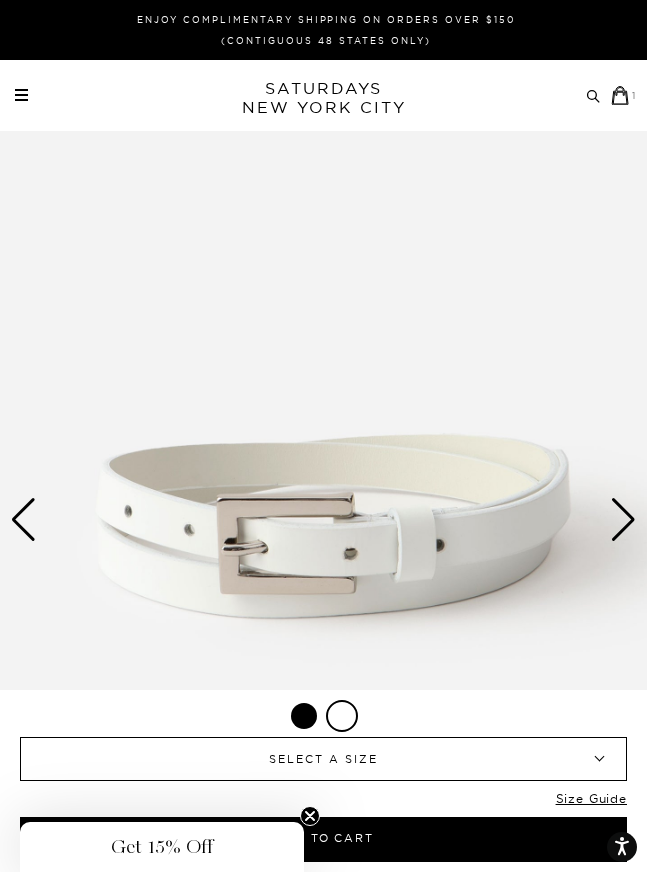click at bounding box center (623, 520) 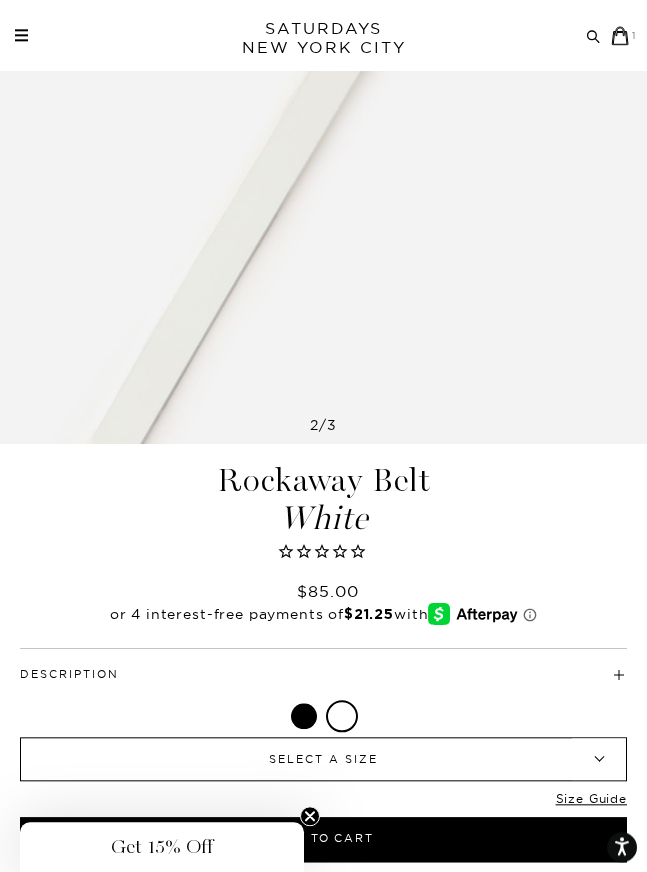 scroll, scrollTop: 496, scrollLeft: 0, axis: vertical 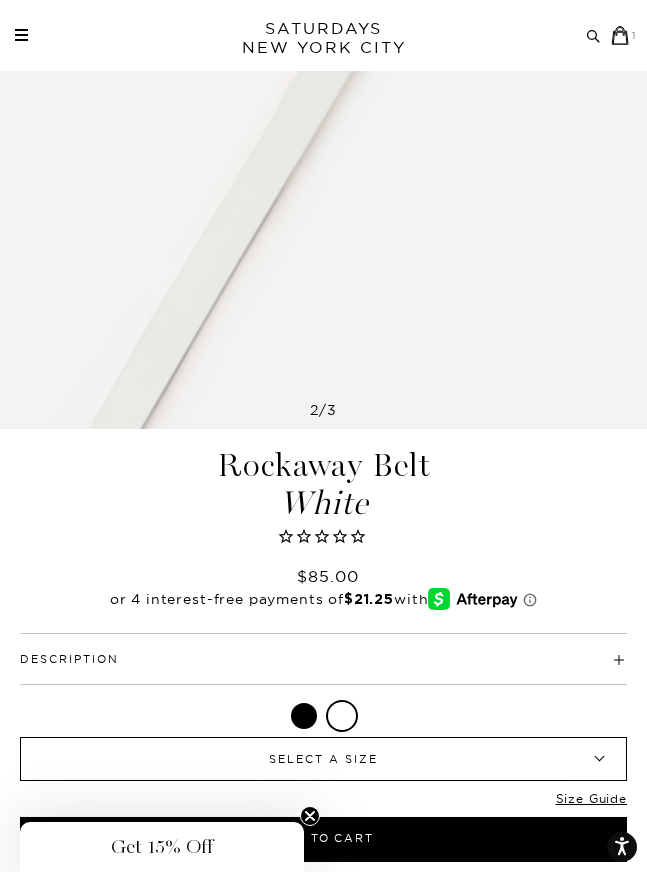 click on "Description" at bounding box center [323, 650] 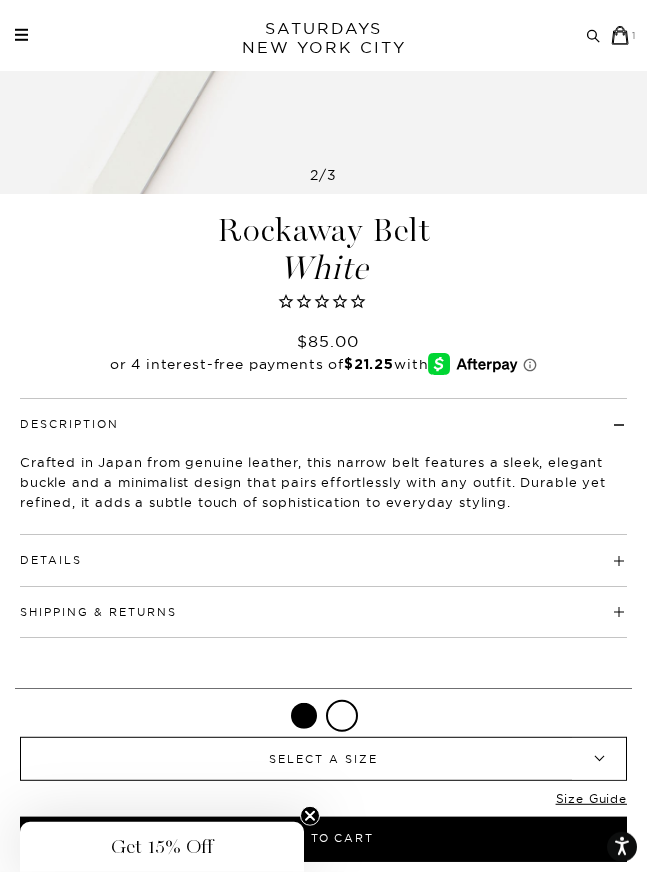 scroll, scrollTop: 732, scrollLeft: 0, axis: vertical 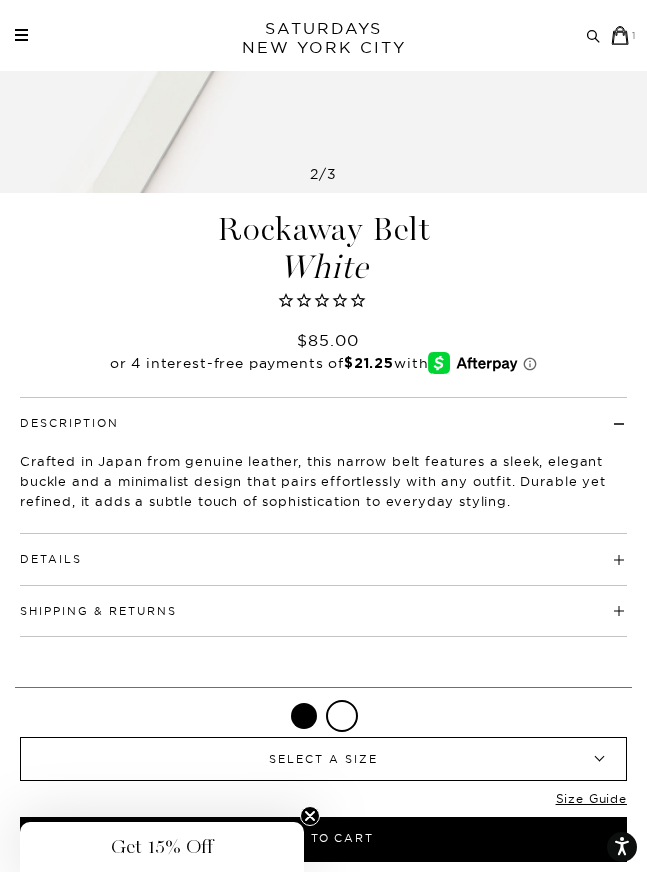 click on "Details" at bounding box center [323, 550] 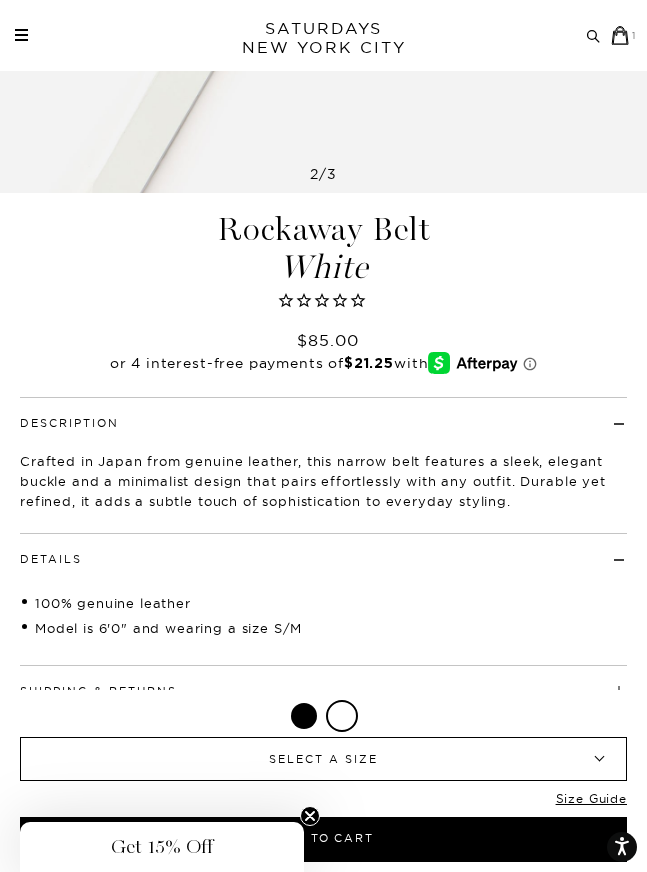 click on "▾" at bounding box center (599, 759) 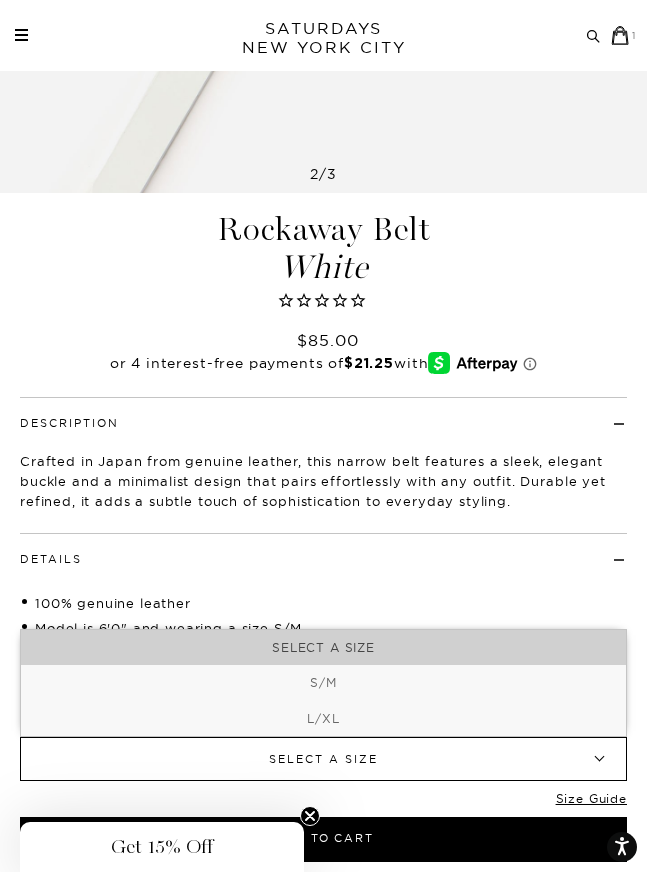 click on "S/M" at bounding box center (323, 683) 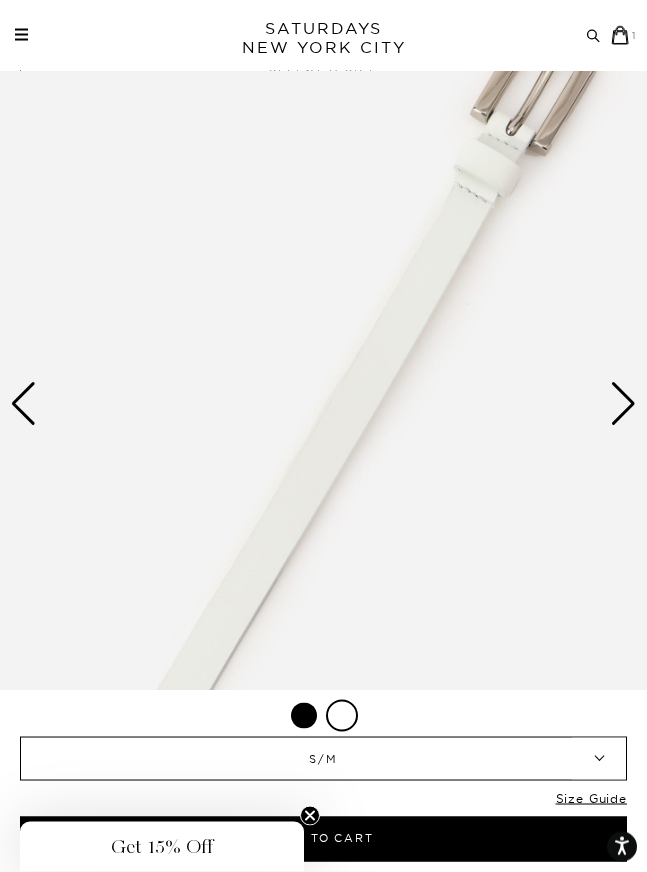 click at bounding box center [623, 404] 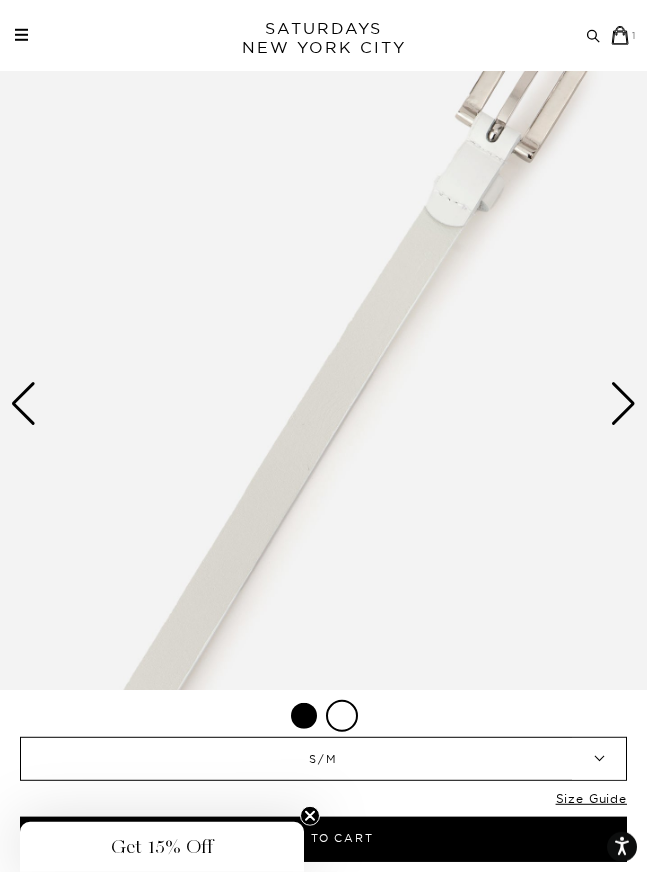 click at bounding box center [623, 404] 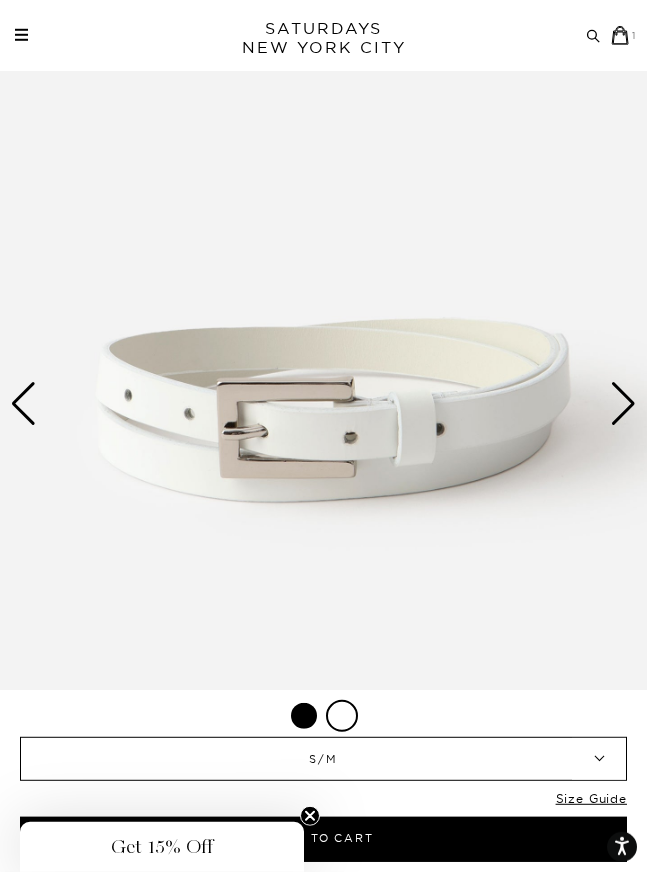 click at bounding box center (623, 404) 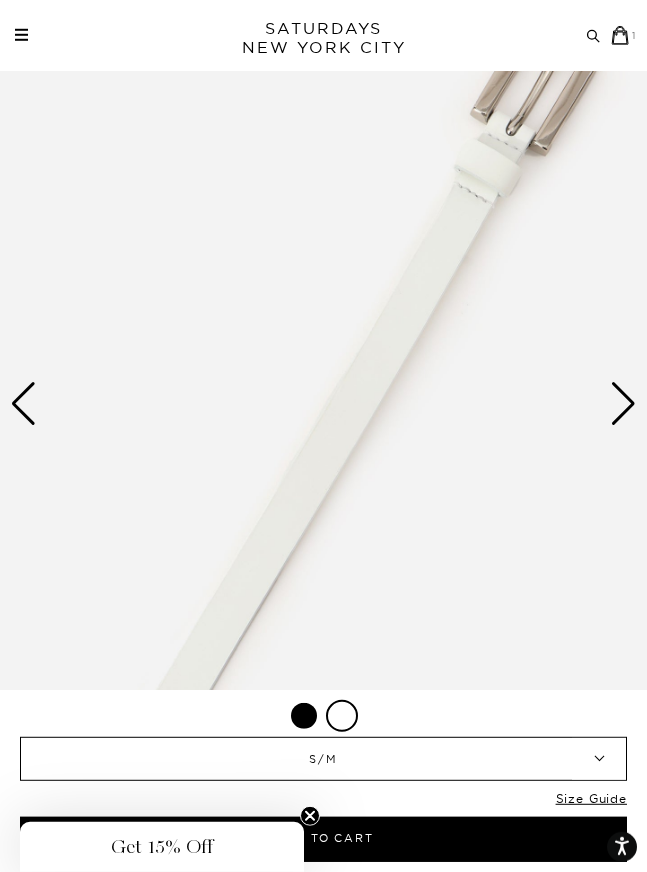 click at bounding box center [623, 404] 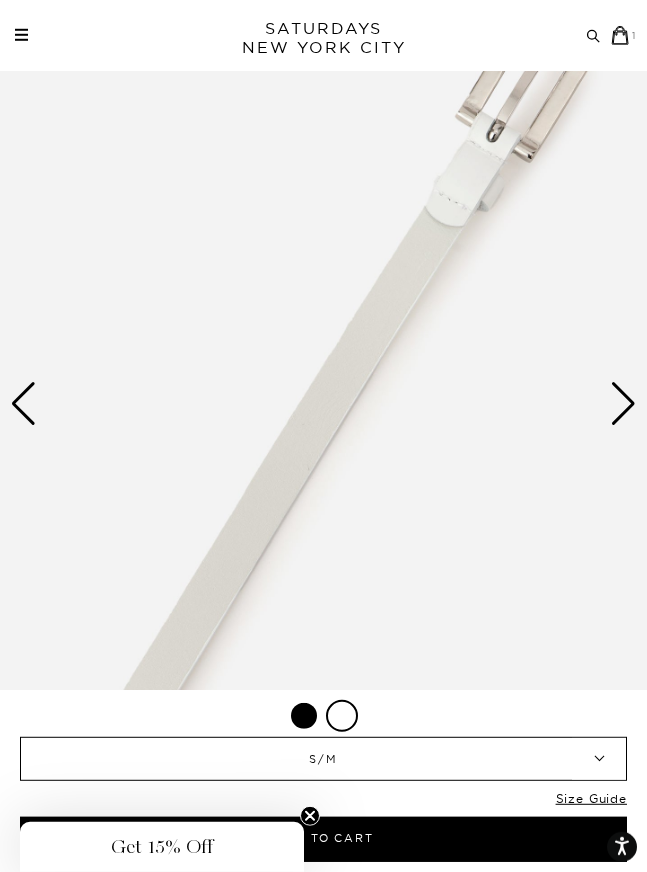 click at bounding box center (623, 404) 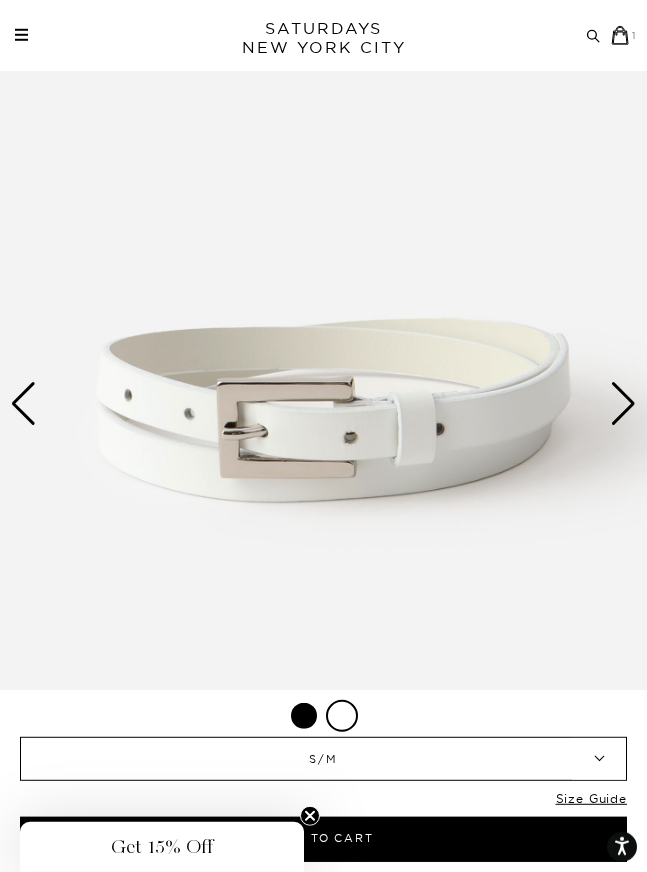 click at bounding box center [623, 404] 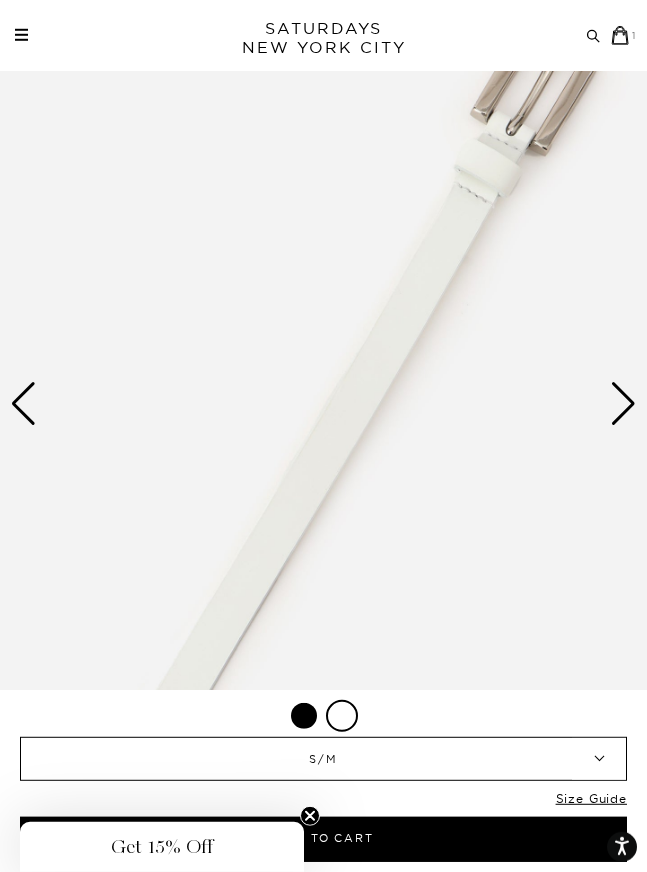 click at bounding box center (623, 404) 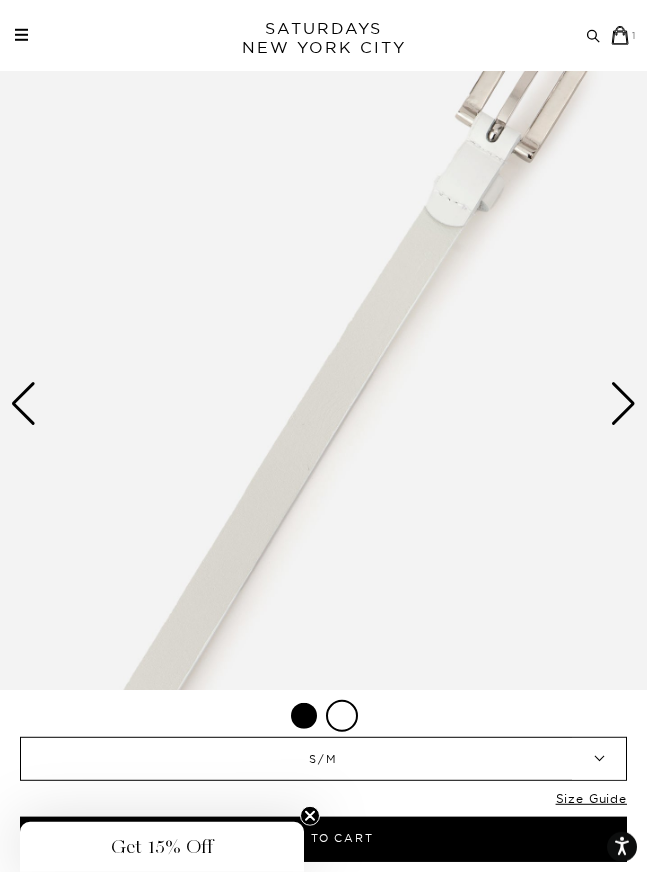 click at bounding box center (623, 404) 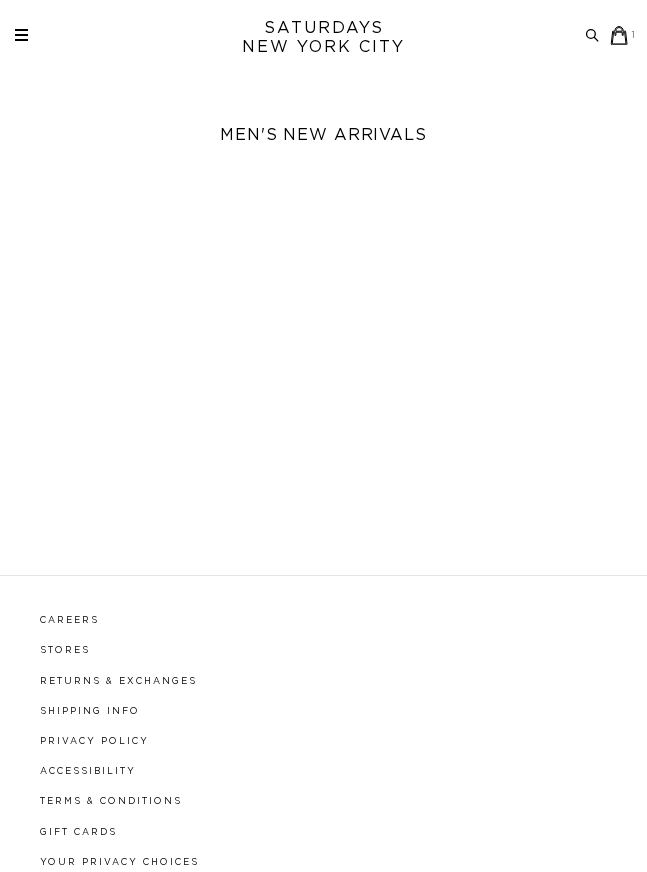 scroll, scrollTop: 360, scrollLeft: 0, axis: vertical 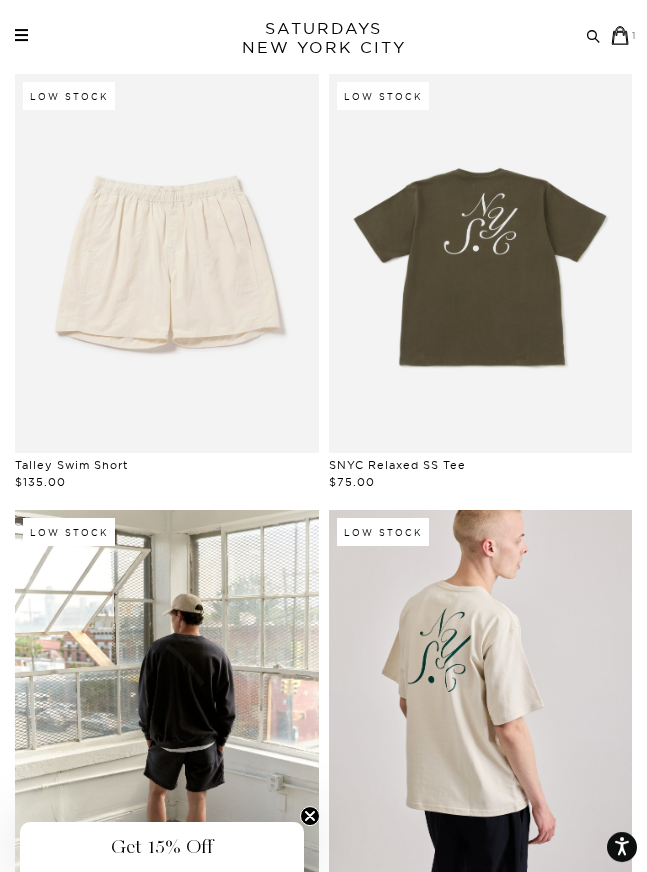 click at bounding box center (21, 35) 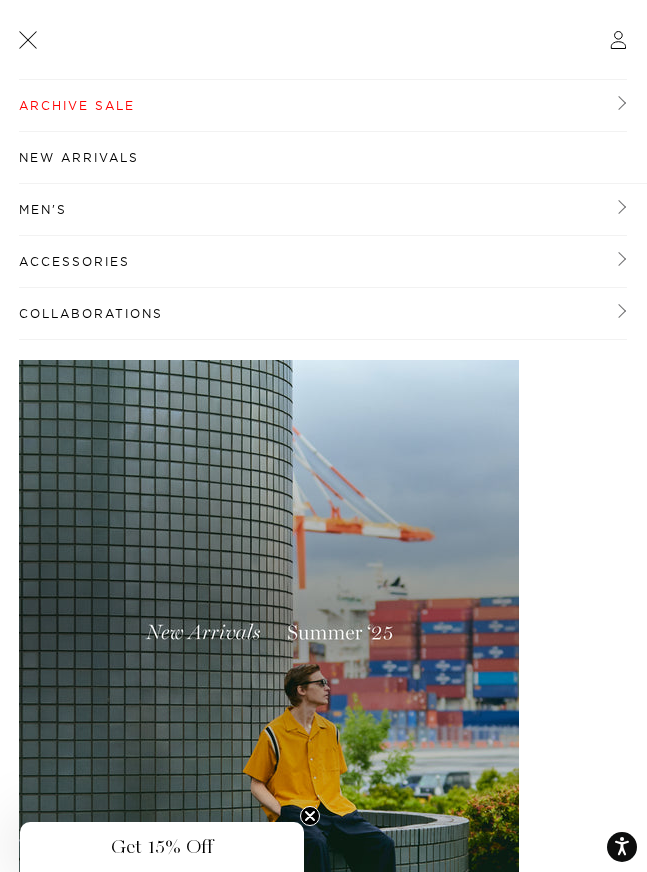 click on "Men's" at bounding box center [323, 210] 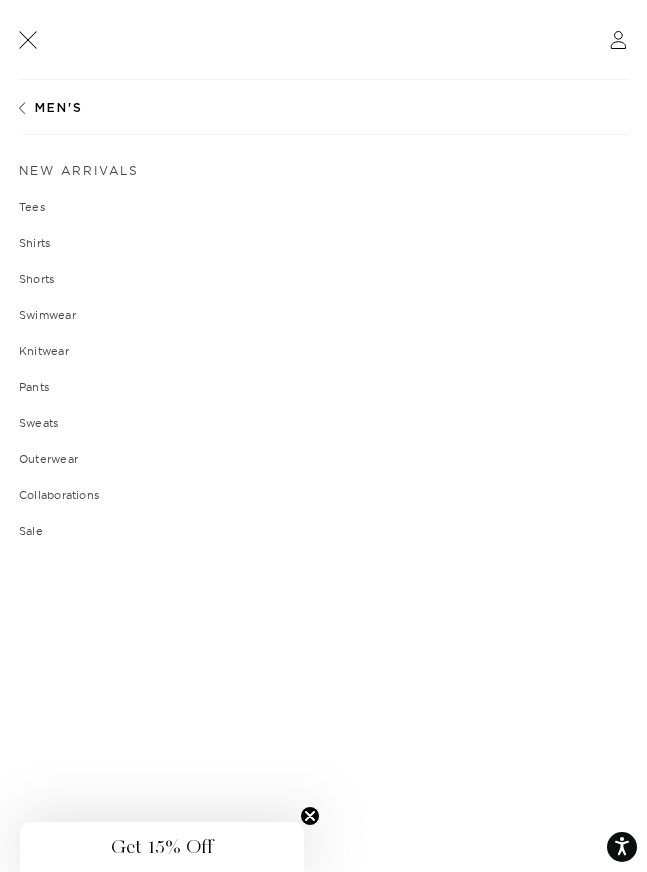 click on "Tees" at bounding box center (323, 207) 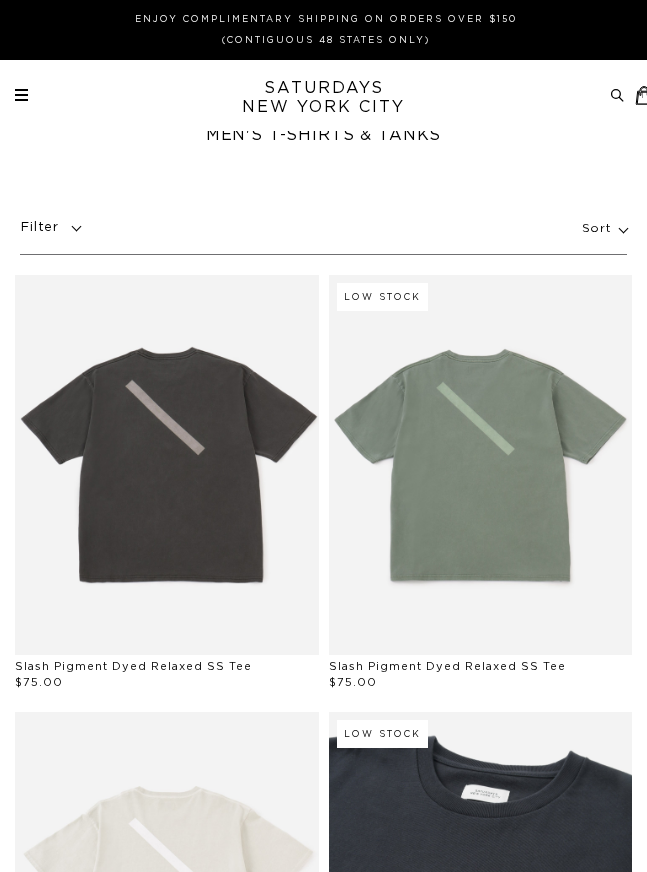 scroll, scrollTop: 0, scrollLeft: 0, axis: both 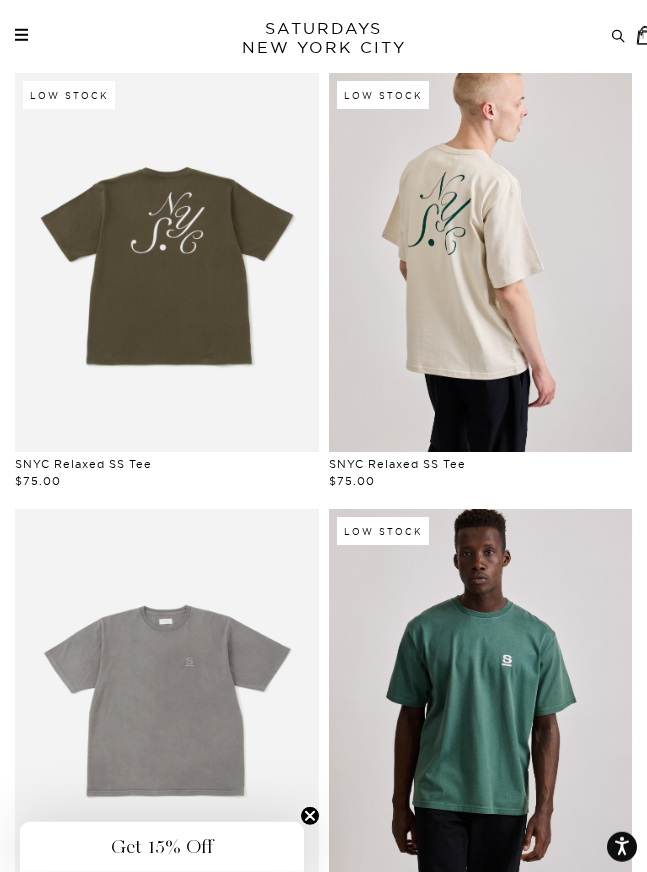 click at bounding box center [21, 40] 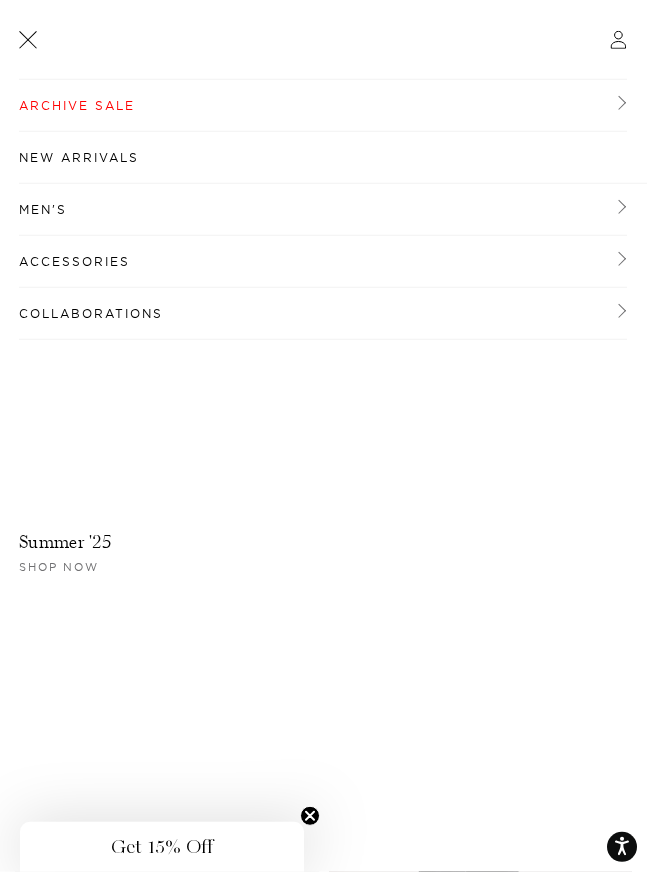 scroll, scrollTop: 0, scrollLeft: 0, axis: both 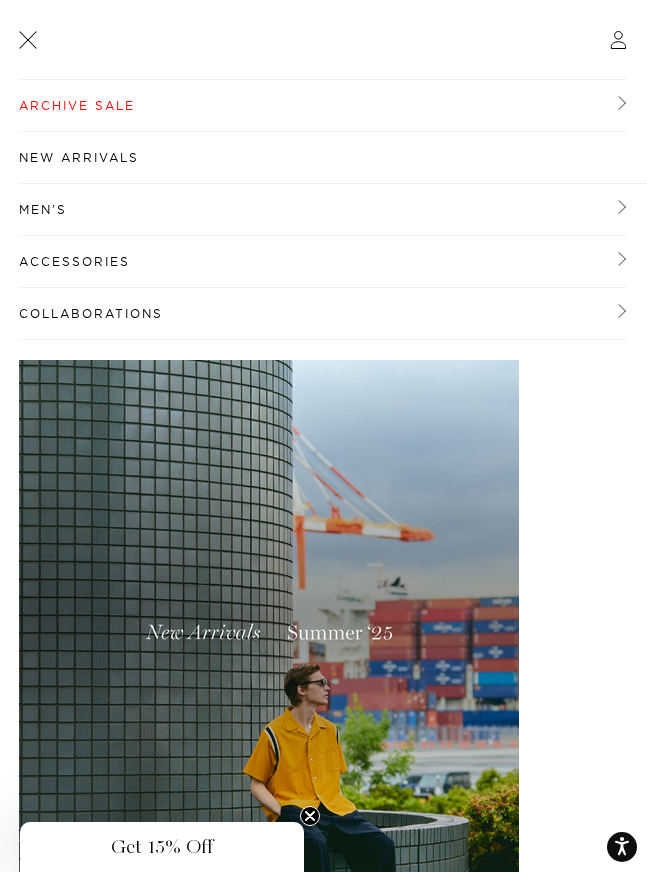 click on "Men's" at bounding box center [323, 210] 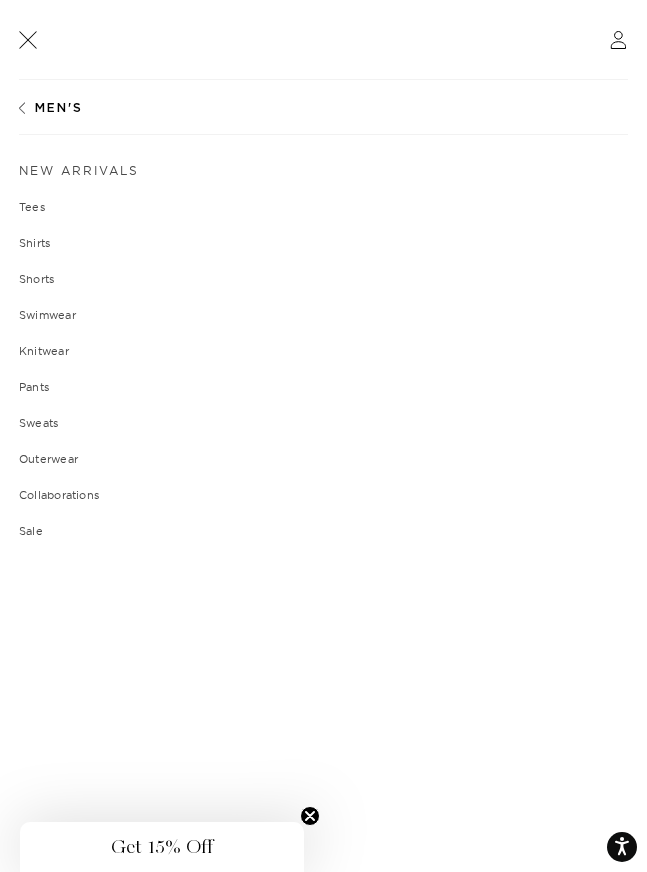 click on "Shirts" at bounding box center (323, 243) 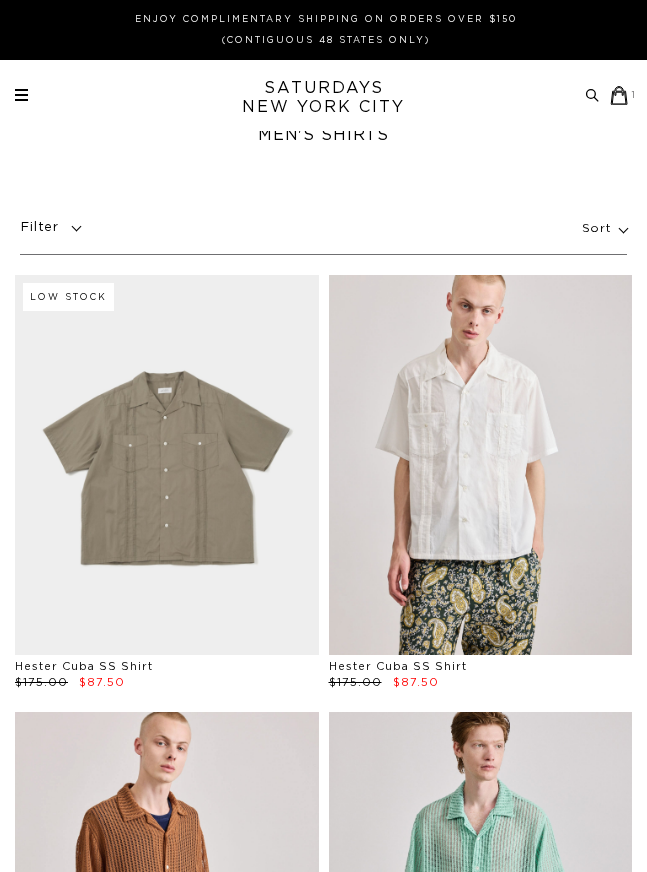 scroll, scrollTop: 0, scrollLeft: 0, axis: both 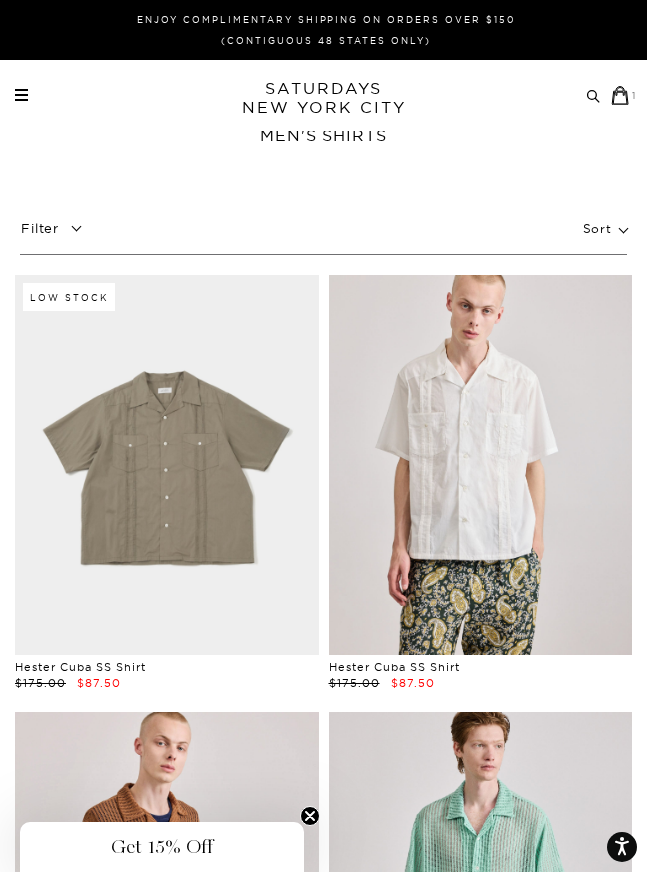 click at bounding box center [21, 100] 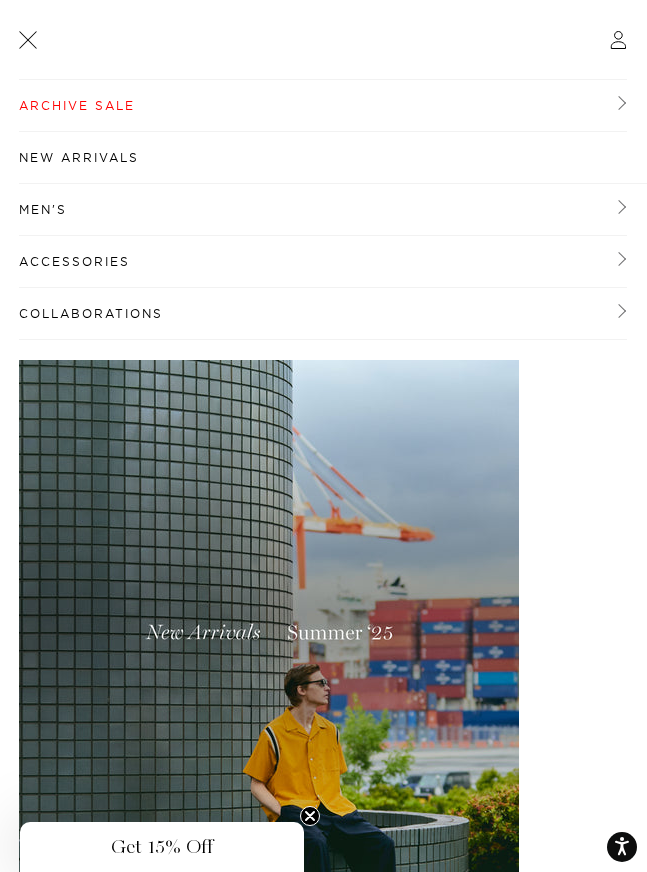 click on "Men's" at bounding box center (323, 210) 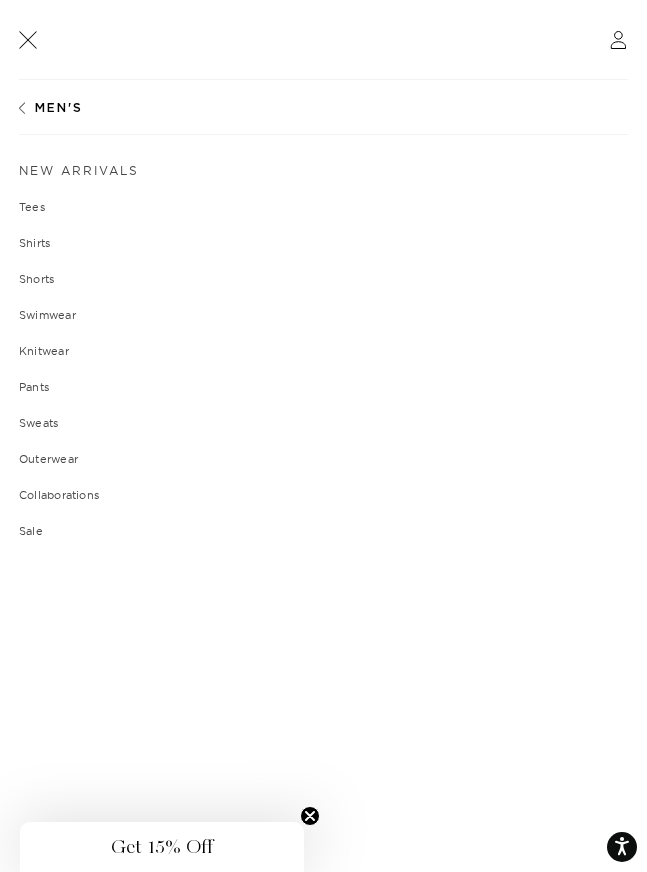 click on "Knitwear" at bounding box center [323, 351] 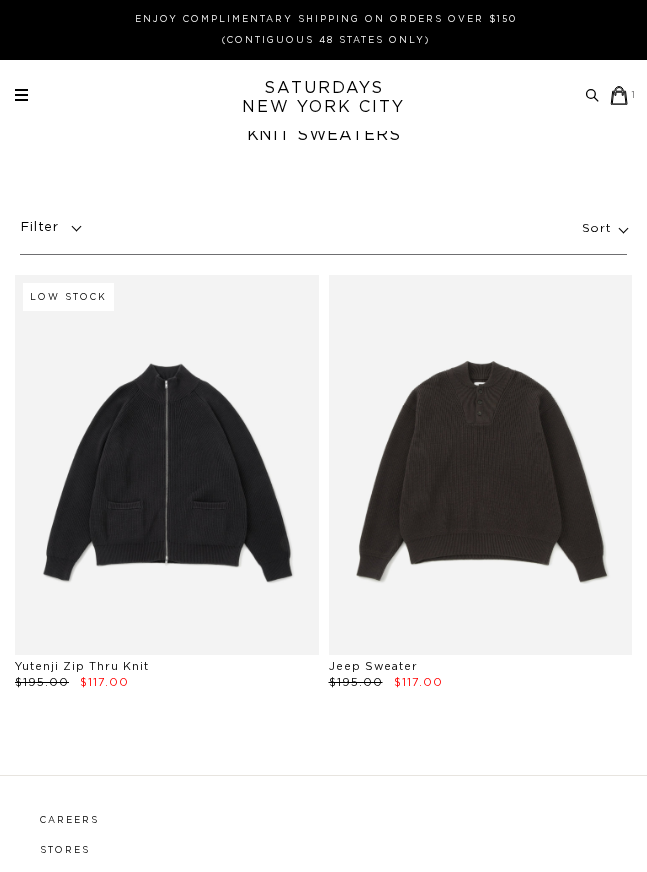 scroll, scrollTop: 0, scrollLeft: 0, axis: both 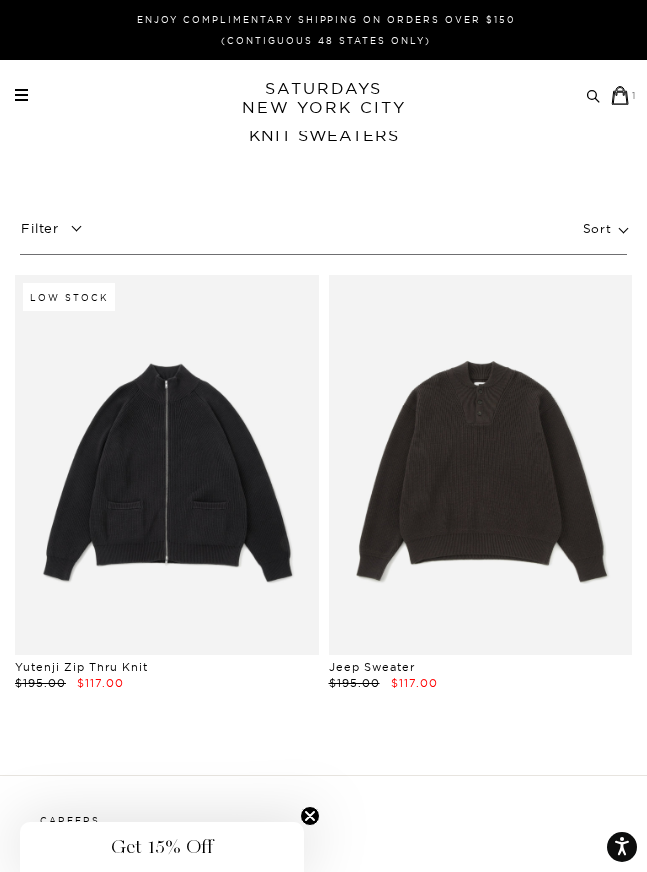 click at bounding box center [167, 464] 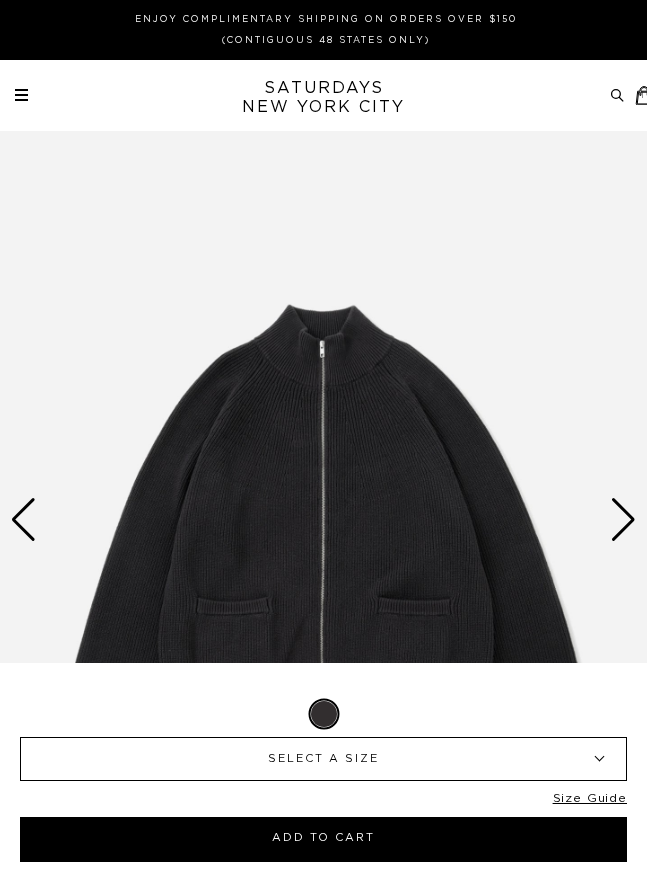 scroll, scrollTop: 0, scrollLeft: 0, axis: both 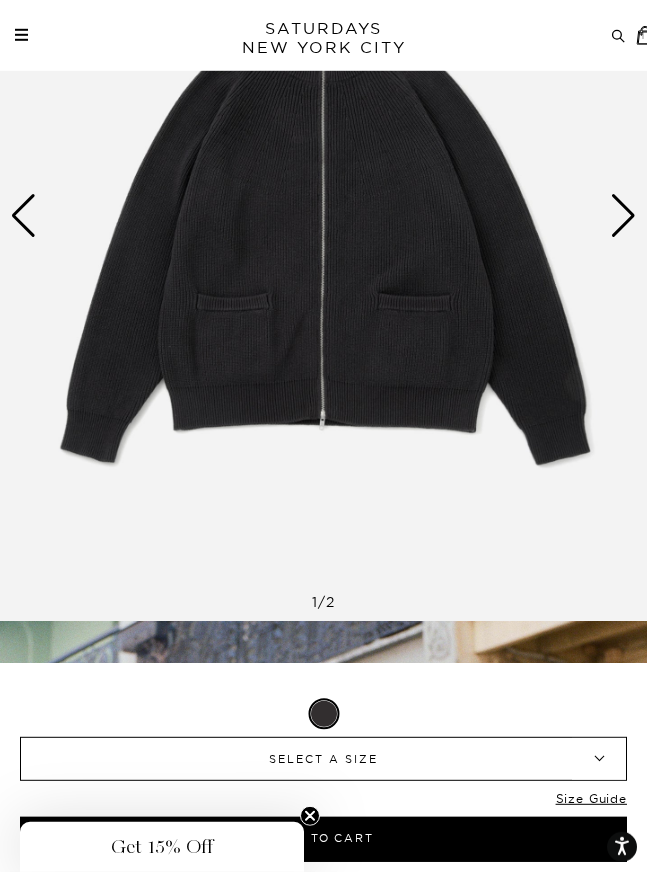 click on "SELECT A SIZE" at bounding box center (323, 759) 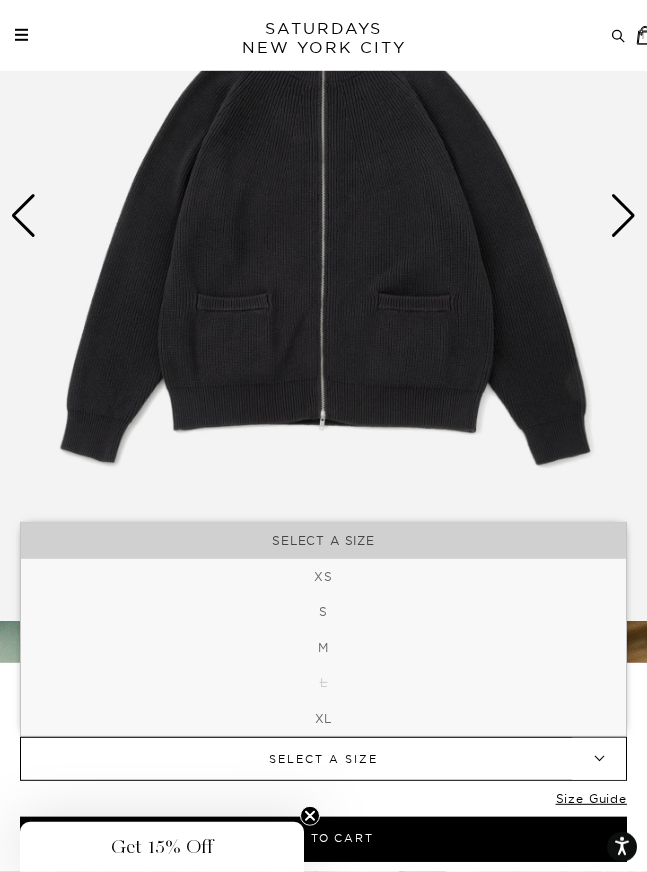 scroll, scrollTop: 305, scrollLeft: 0, axis: vertical 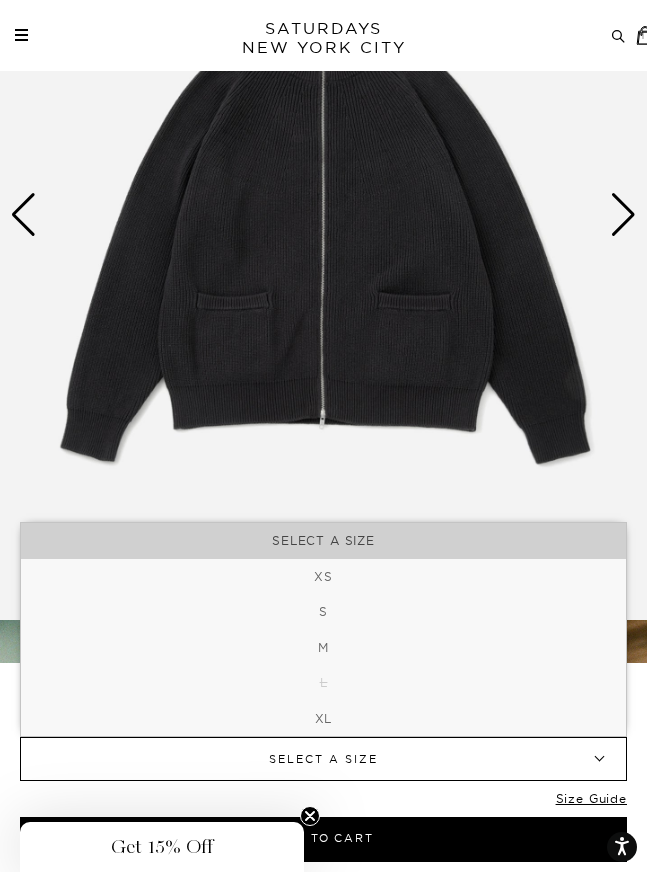 click at bounding box center [323, 215] 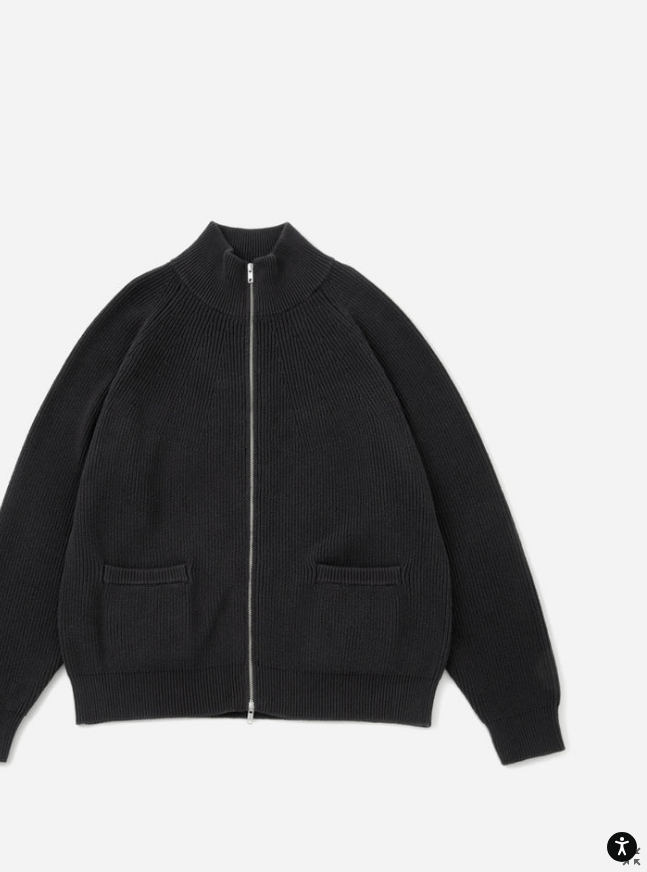 scroll, scrollTop: 0, scrollLeft: 143, axis: horizontal 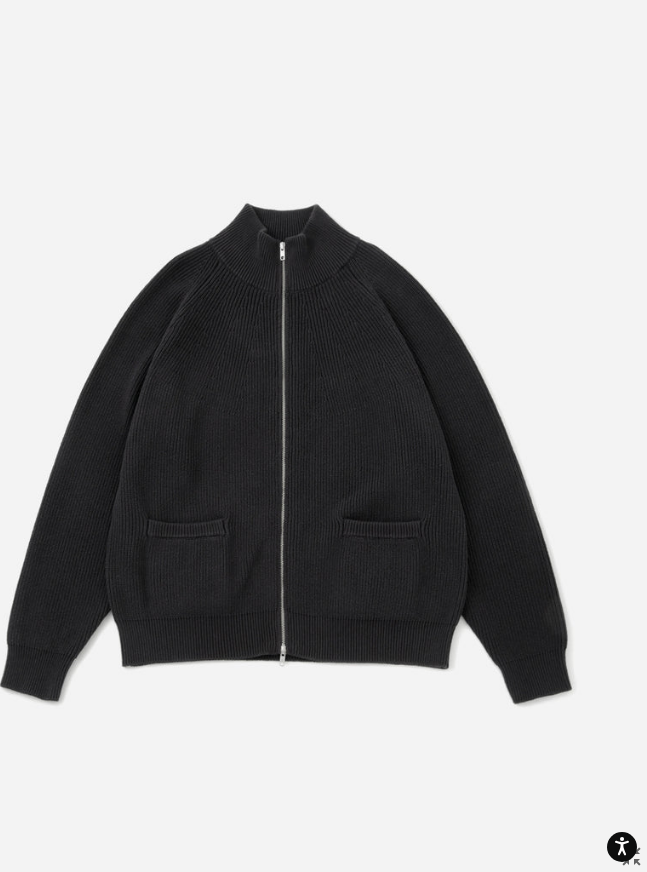 click at bounding box center (284, 436) 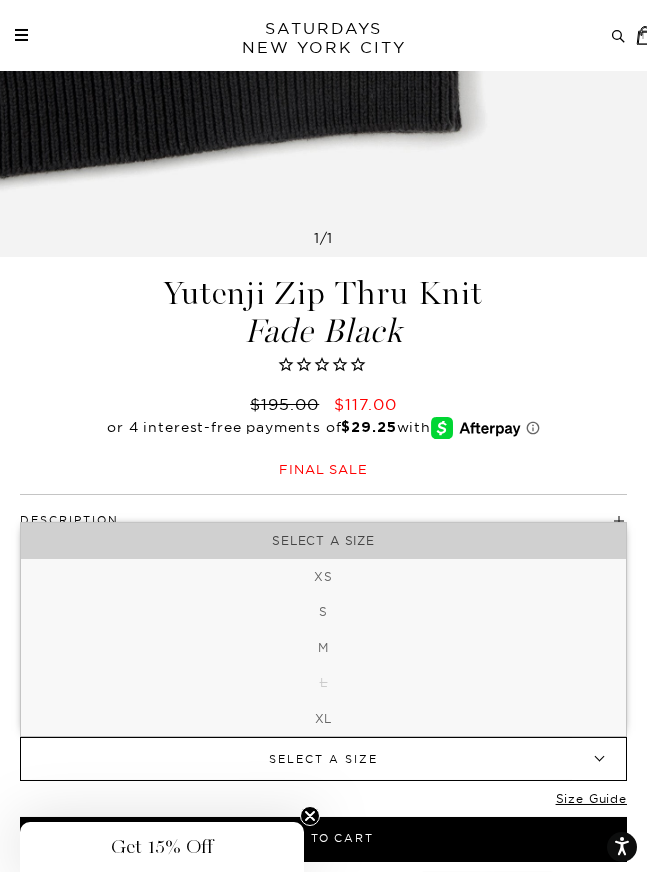 scroll, scrollTop: 3201, scrollLeft: 0, axis: vertical 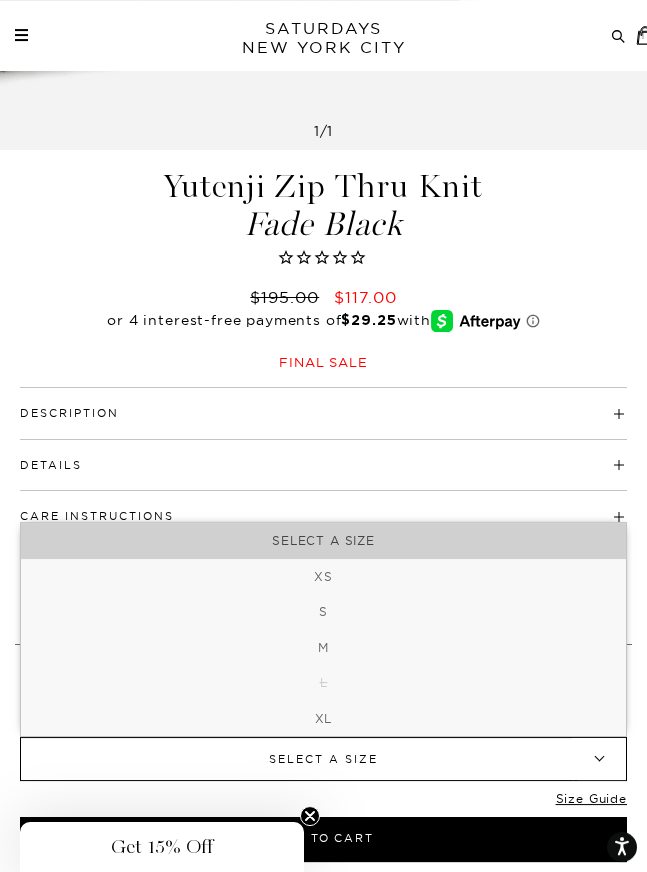 click on "Description" at bounding box center (69, 413) 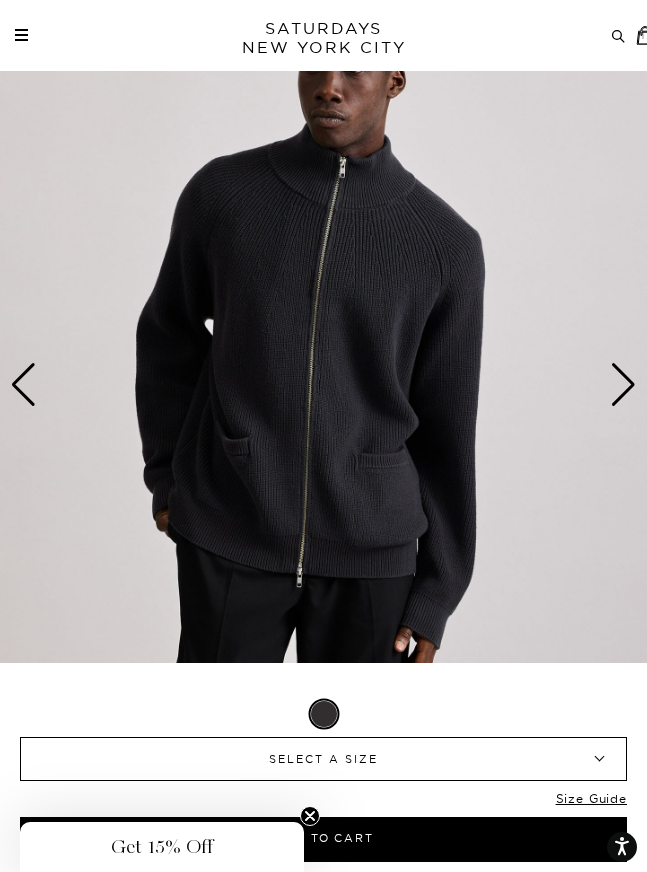 scroll, scrollTop: 1753, scrollLeft: 0, axis: vertical 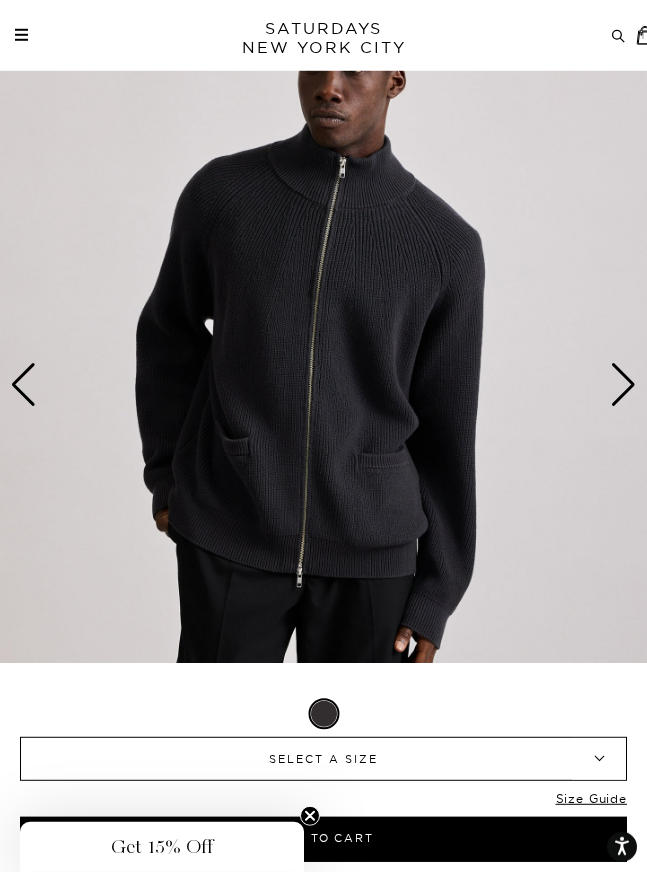 click at bounding box center (623, 385) 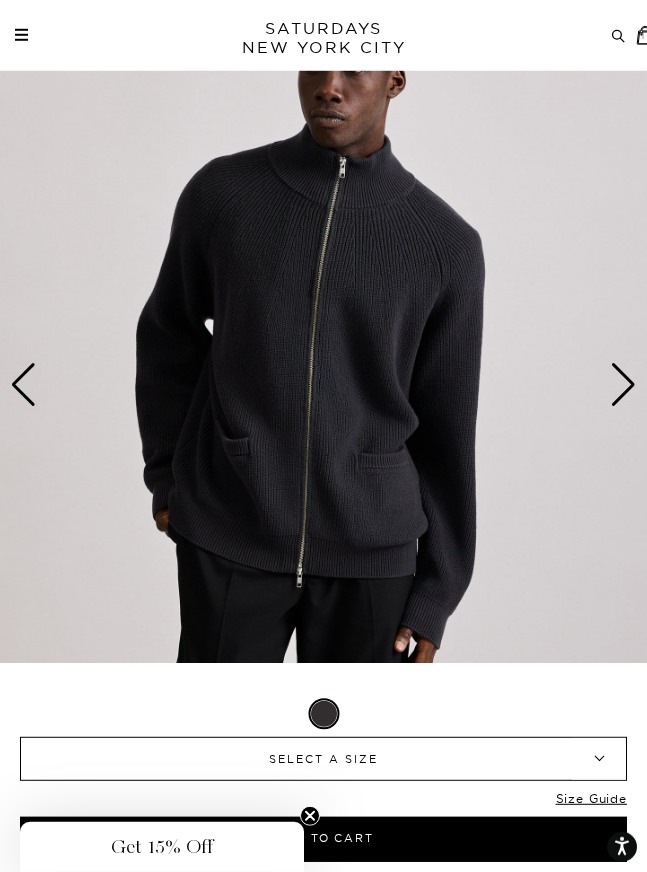 click at bounding box center [623, 385] 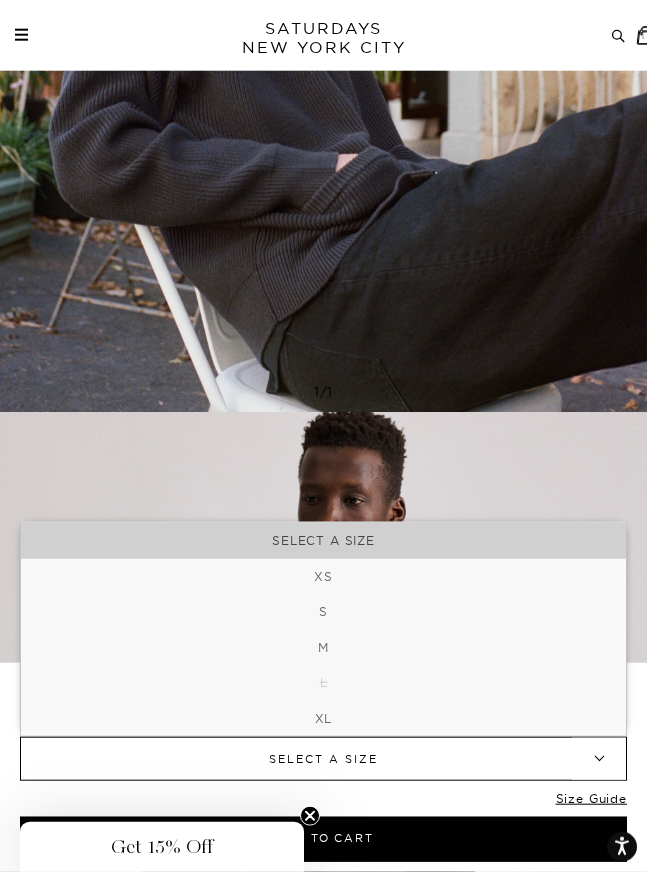 scroll, scrollTop: 1307, scrollLeft: 0, axis: vertical 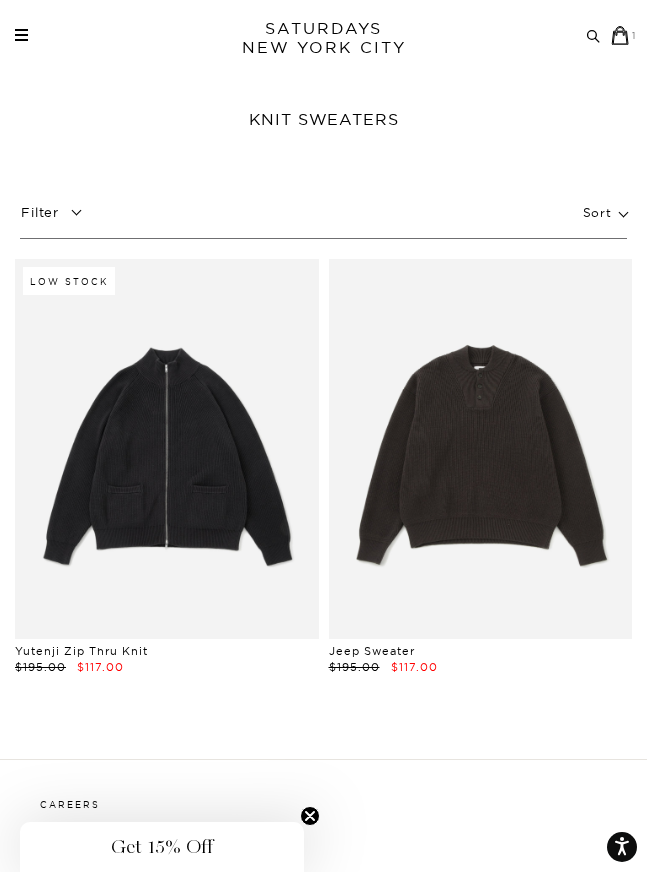 click at bounding box center (481, 448) 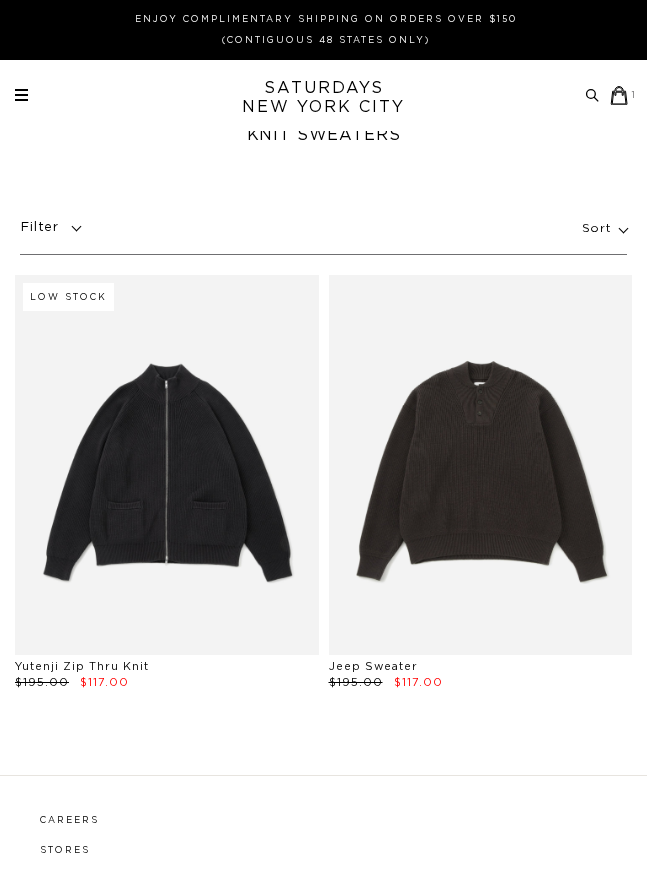 scroll, scrollTop: 0, scrollLeft: 0, axis: both 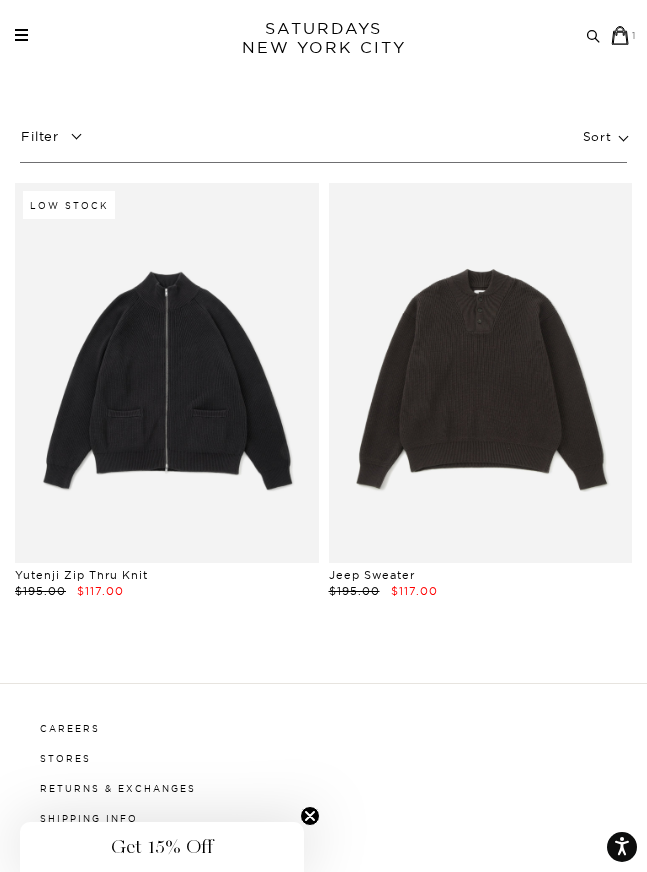 click on "Knit Sweaters
Filter   Sort
Low Stock               Yutenji Zip Thru Knit   $195.00   $117.00                   Jeep Sweater   $195.00   $117.00" at bounding box center [323, 295] 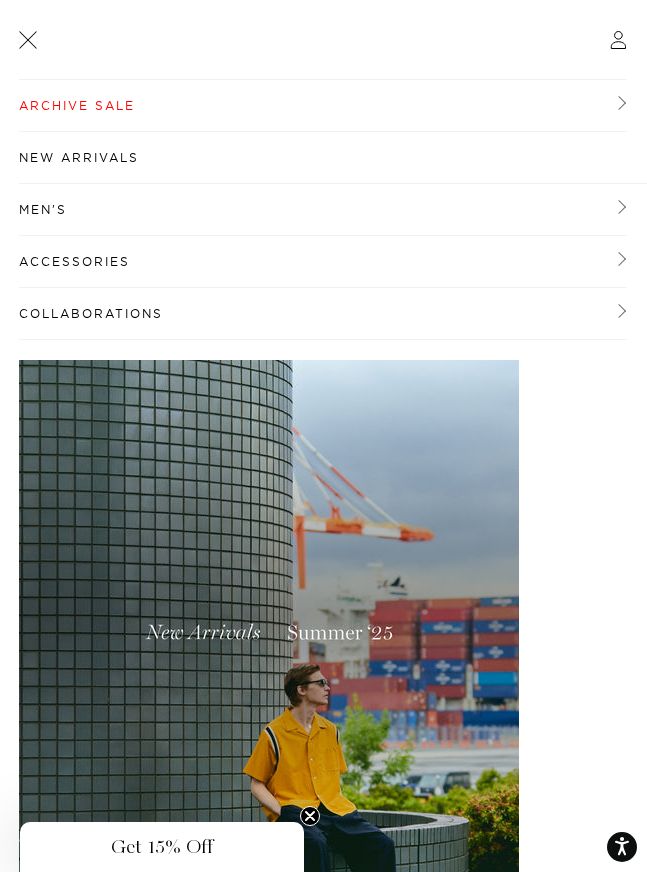 click on "Men's" at bounding box center (323, 210) 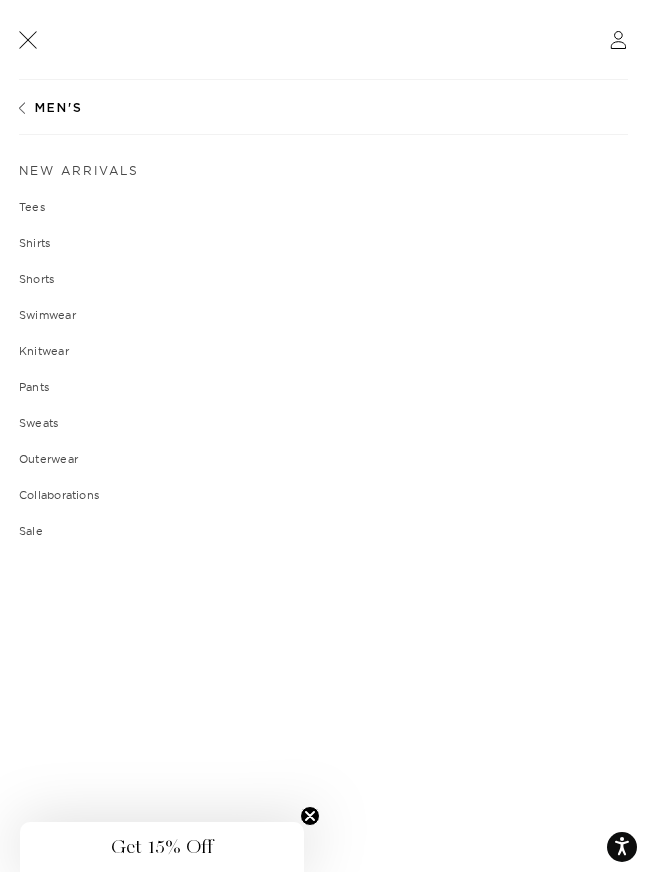 click on "Outerwear" at bounding box center (323, 459) 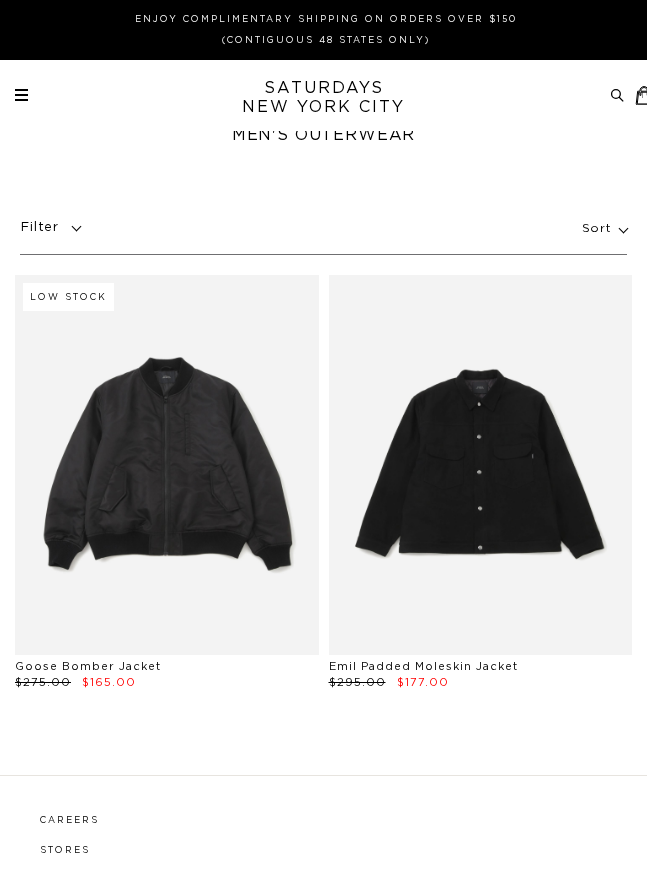 scroll, scrollTop: 0, scrollLeft: 0, axis: both 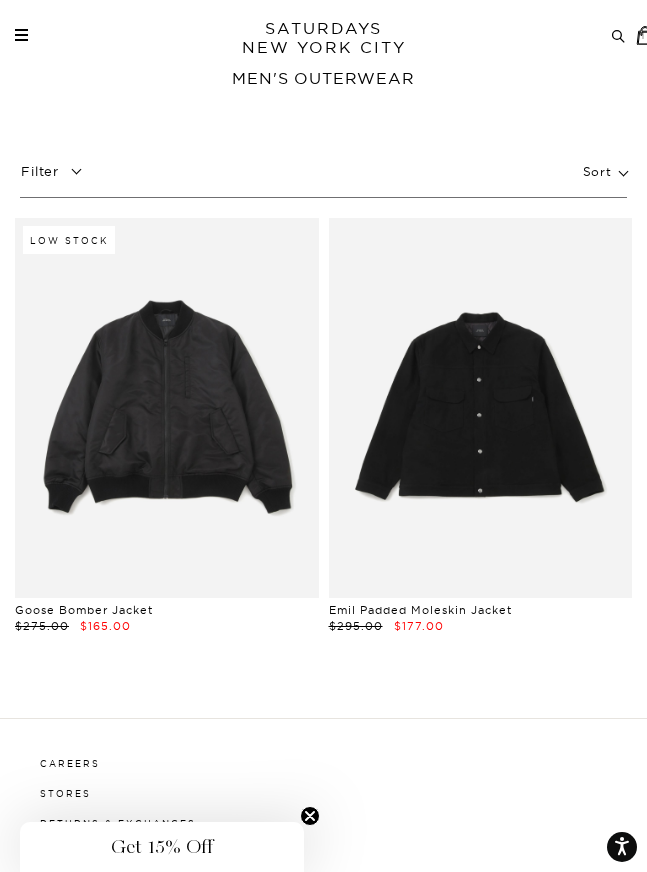 click at bounding box center [167, 407] 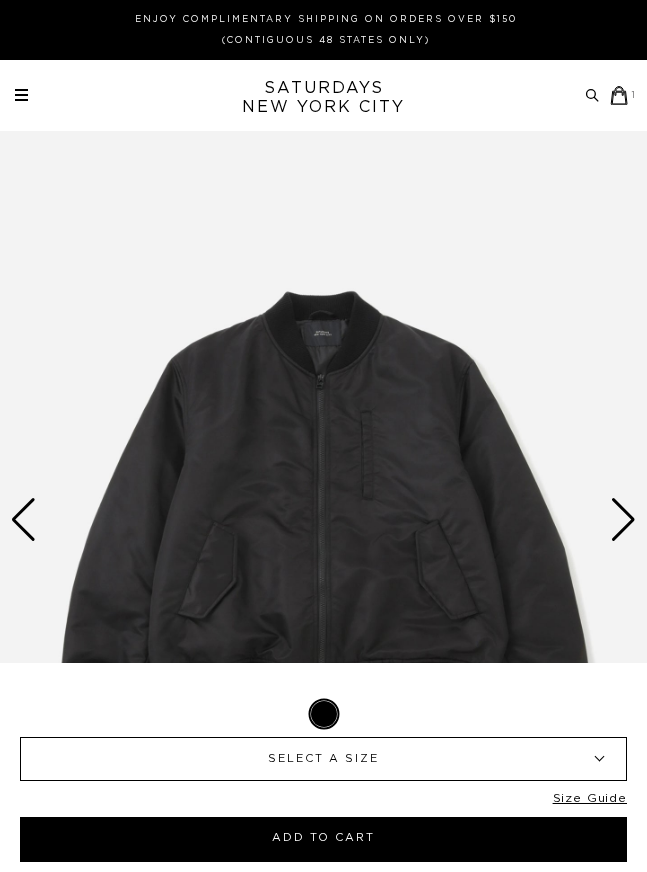 scroll, scrollTop: 0, scrollLeft: 0, axis: both 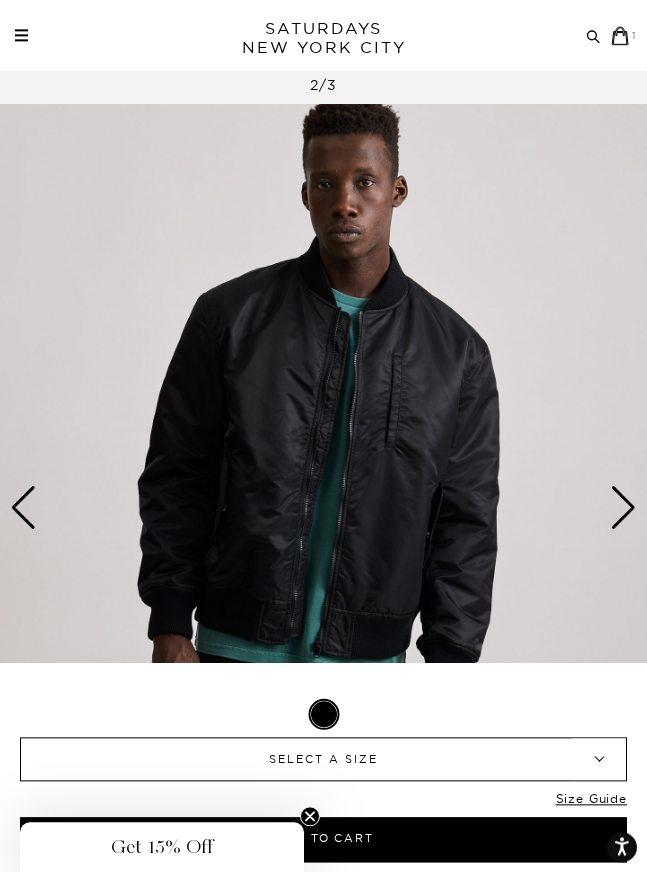 click on "SELECT A SIZE" at bounding box center (323, 759) 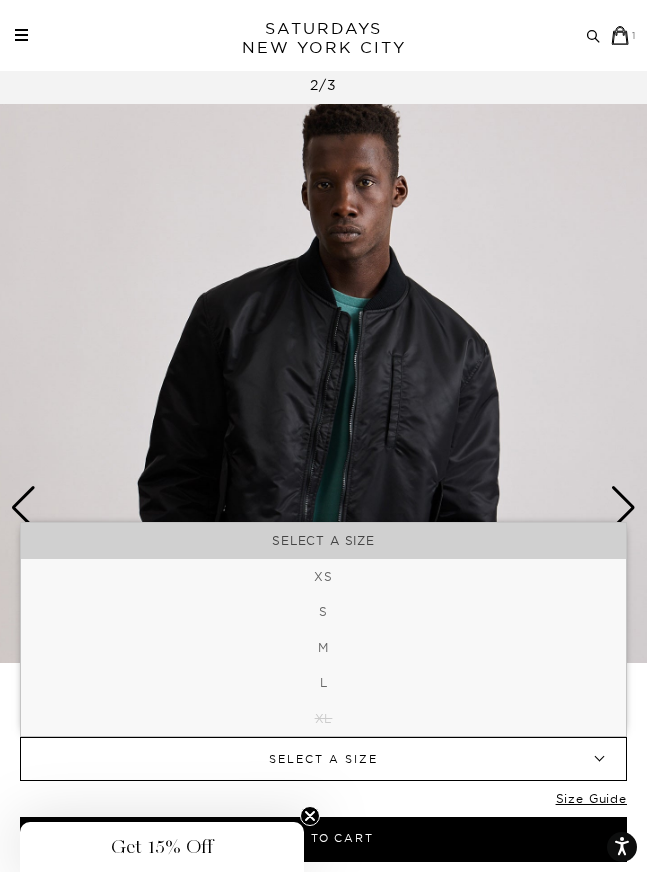 click at bounding box center [323, 508] 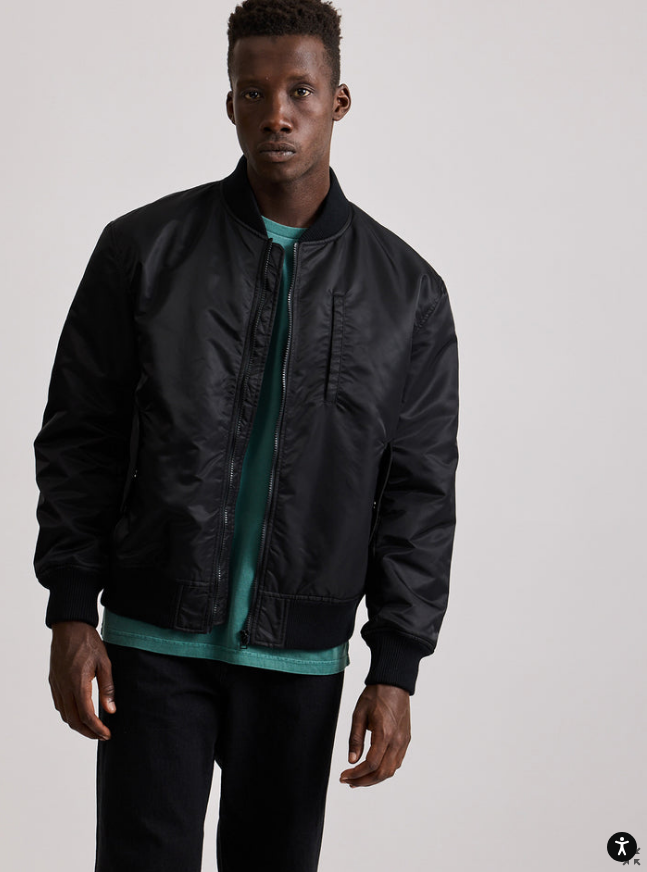 scroll, scrollTop: 0, scrollLeft: 143, axis: horizontal 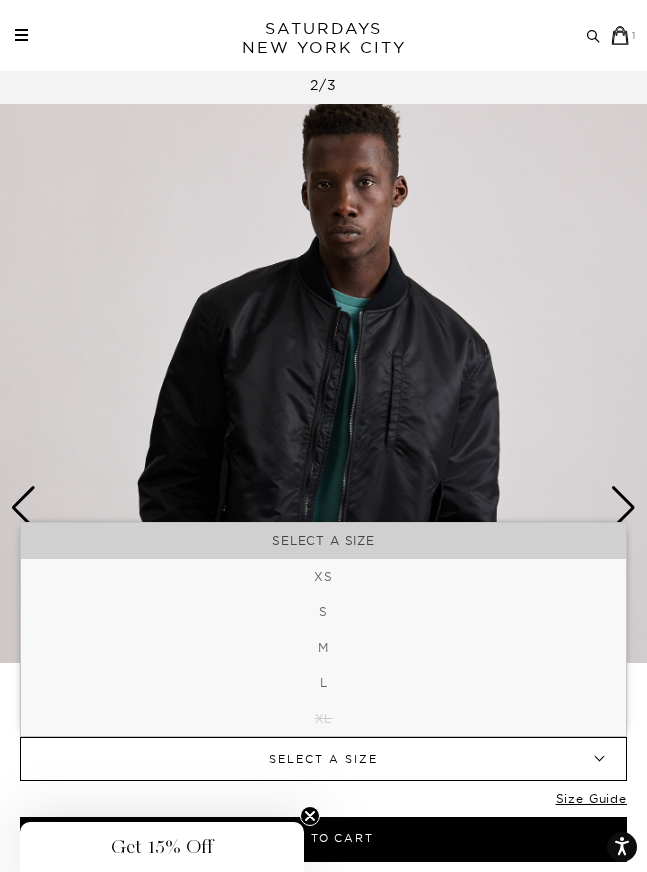click on "S" at bounding box center (323, 612) 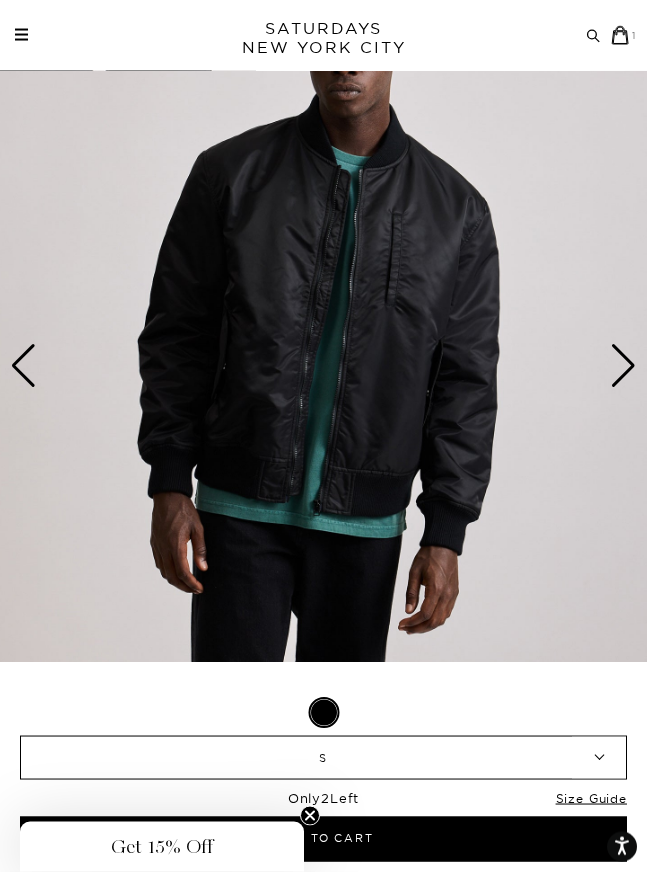 scroll, scrollTop: 963, scrollLeft: 0, axis: vertical 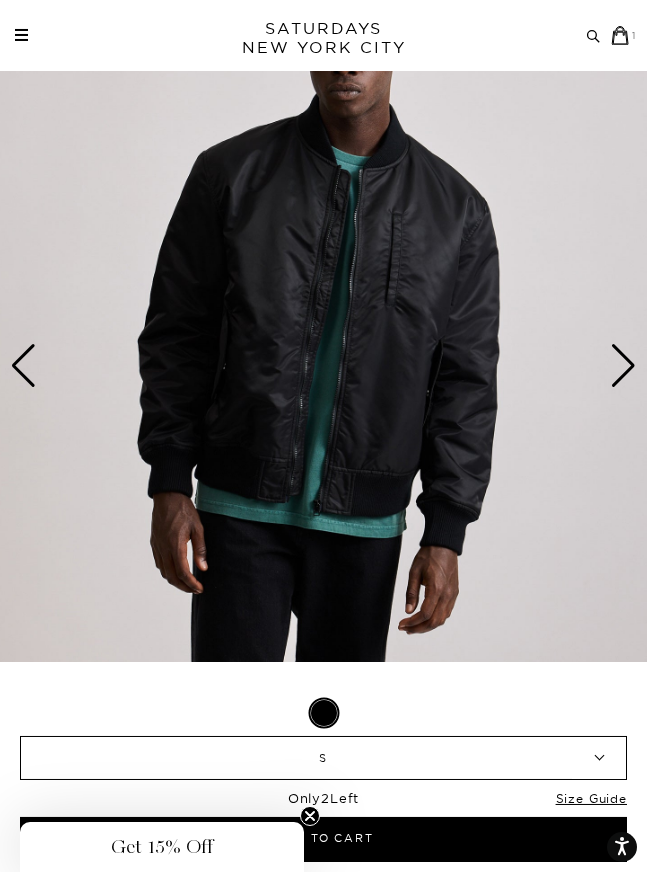 click 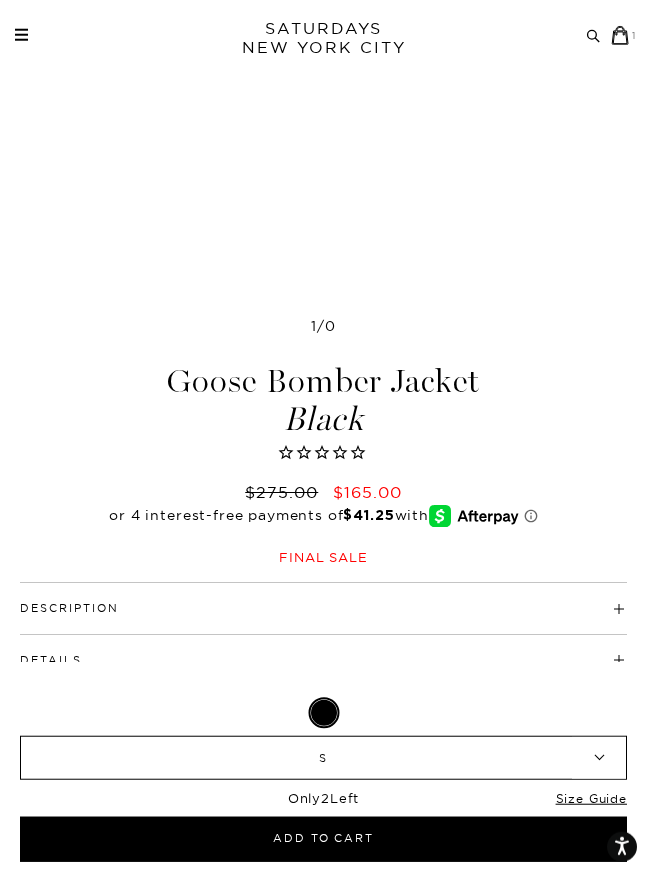 scroll, scrollTop: 3038, scrollLeft: 0, axis: vertical 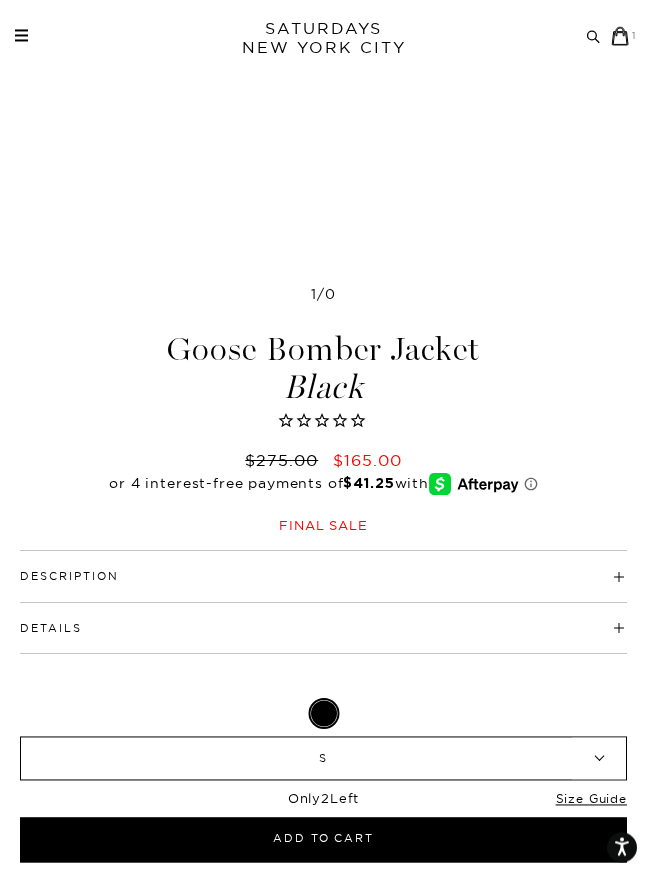 click on "Description" at bounding box center (69, 576) 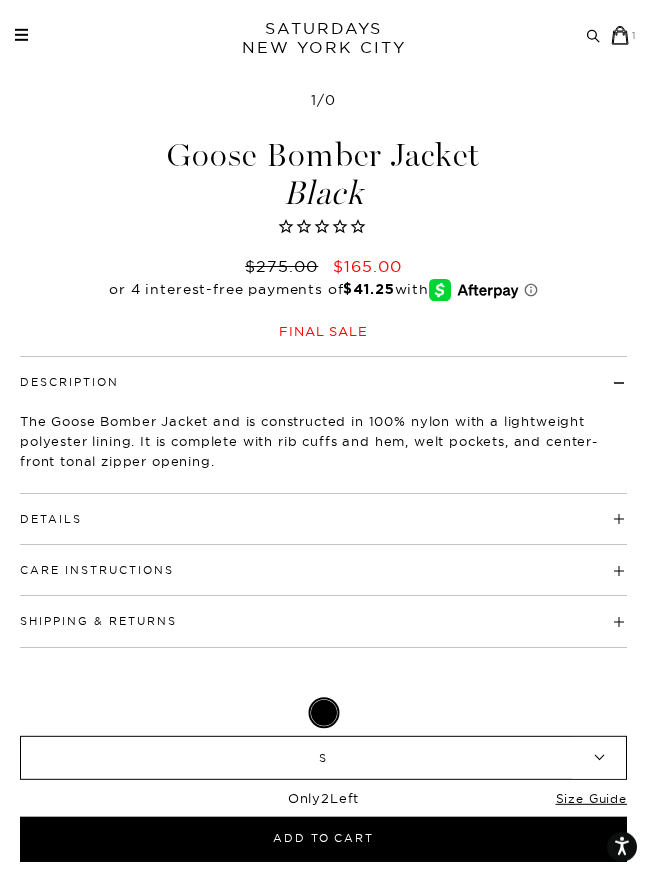 click on "Details" at bounding box center [51, 519] 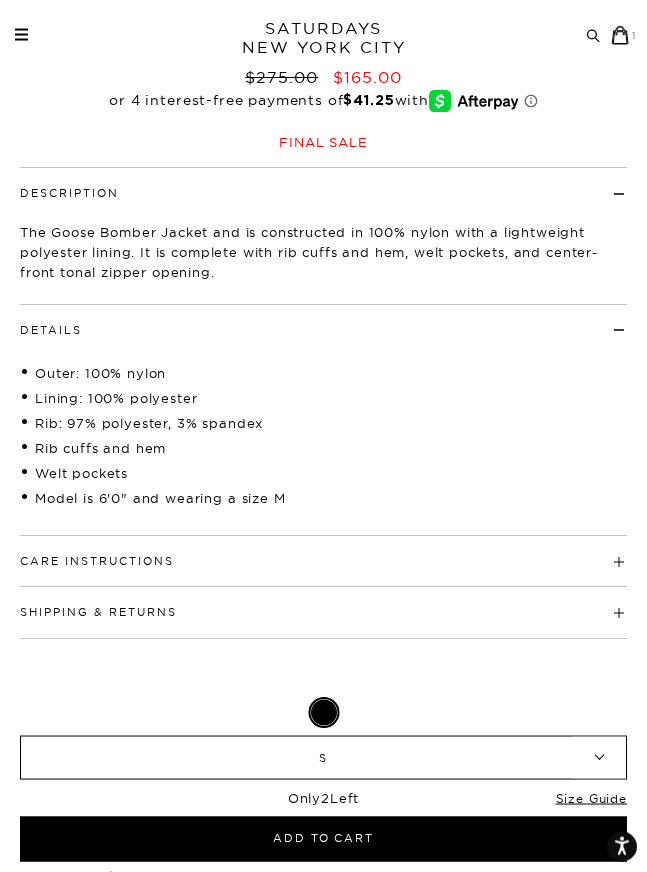 scroll, scrollTop: 3472, scrollLeft: 0, axis: vertical 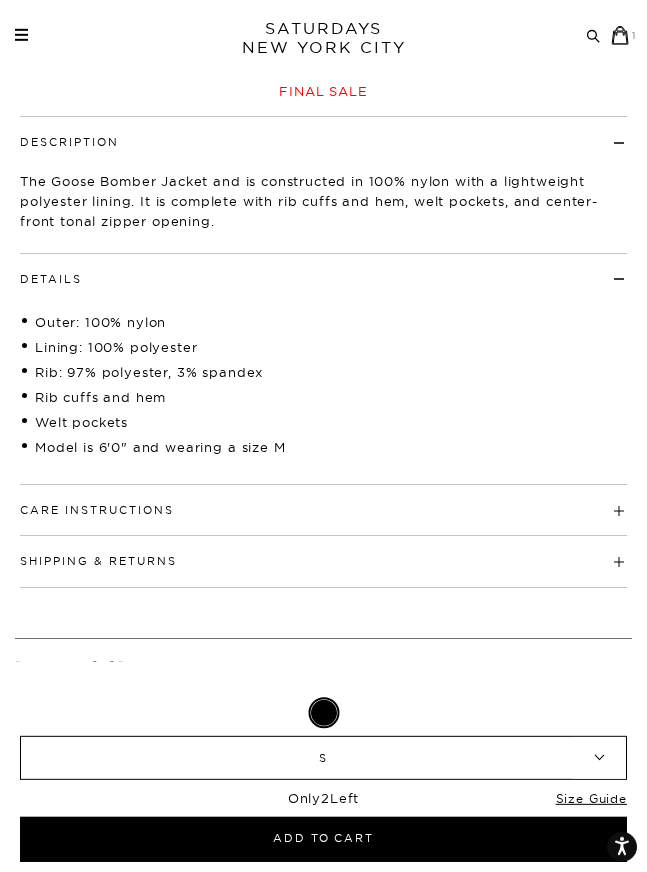 click on "Care Instructions" at bounding box center [97, 510] 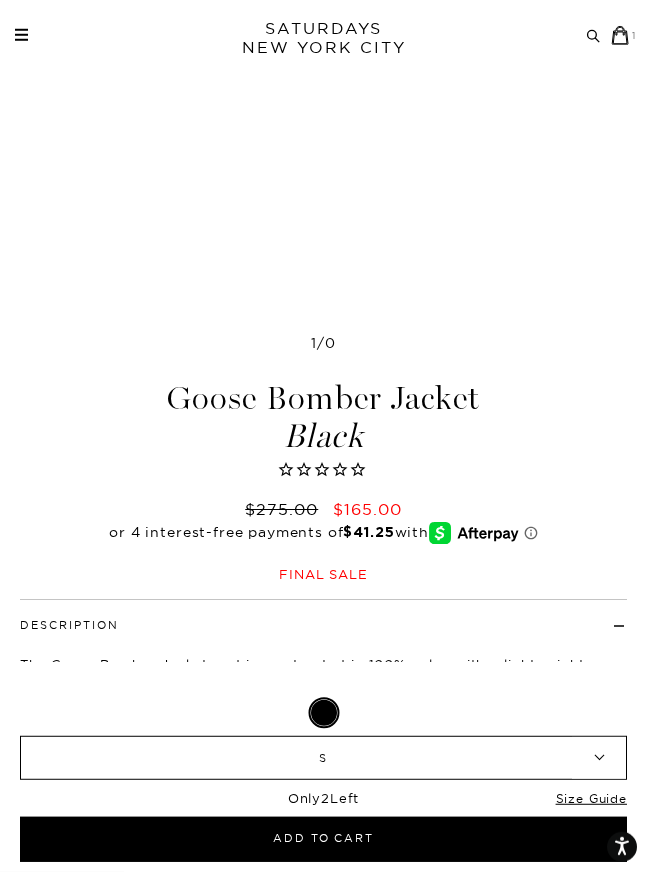 scroll, scrollTop: 2953, scrollLeft: 0, axis: vertical 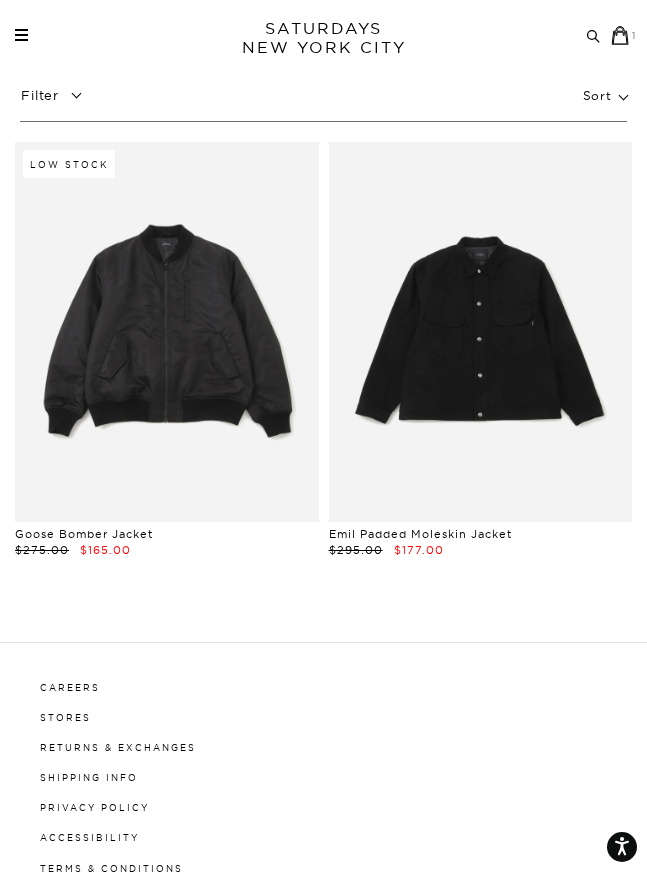 click at bounding box center [481, 331] 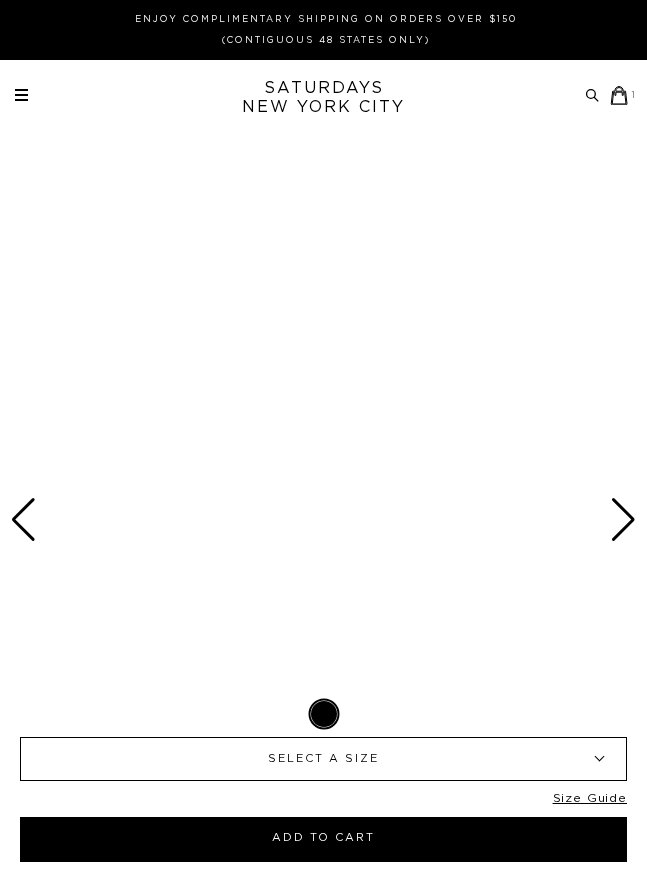 scroll, scrollTop: 0, scrollLeft: 0, axis: both 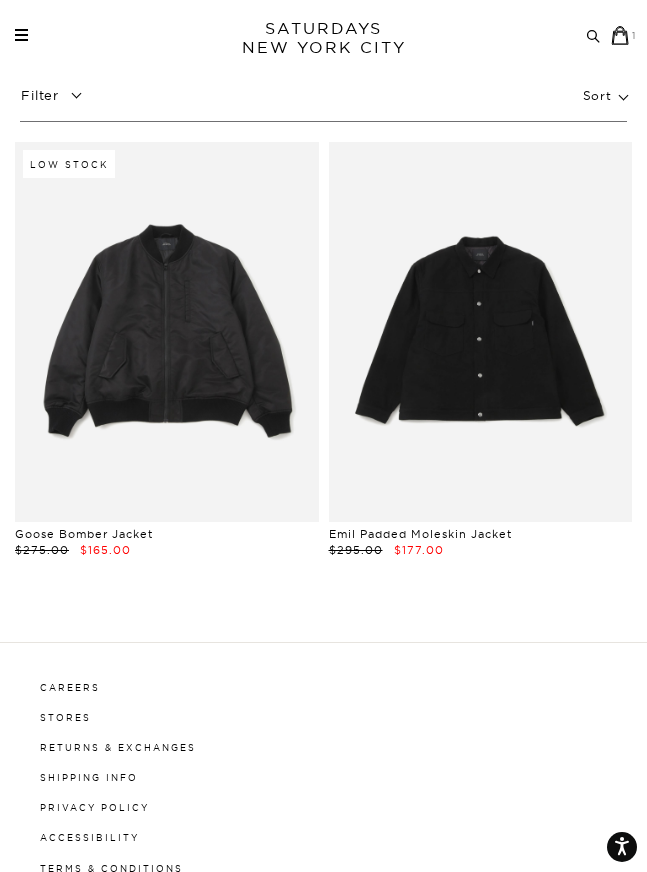 click at bounding box center [21, 35] 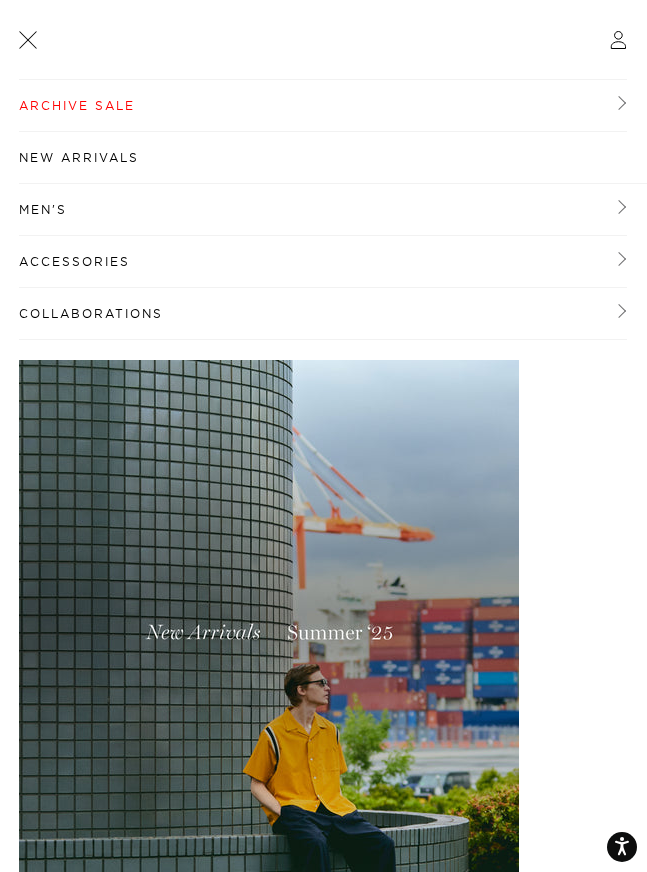 click on "Men's" at bounding box center (323, 210) 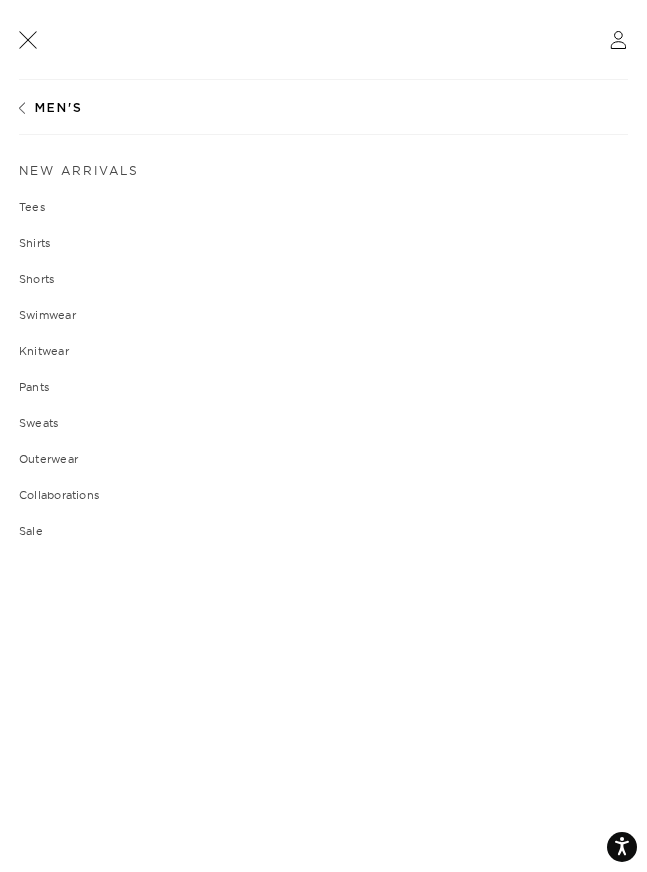 click on "Collaborations" at bounding box center (323, 495) 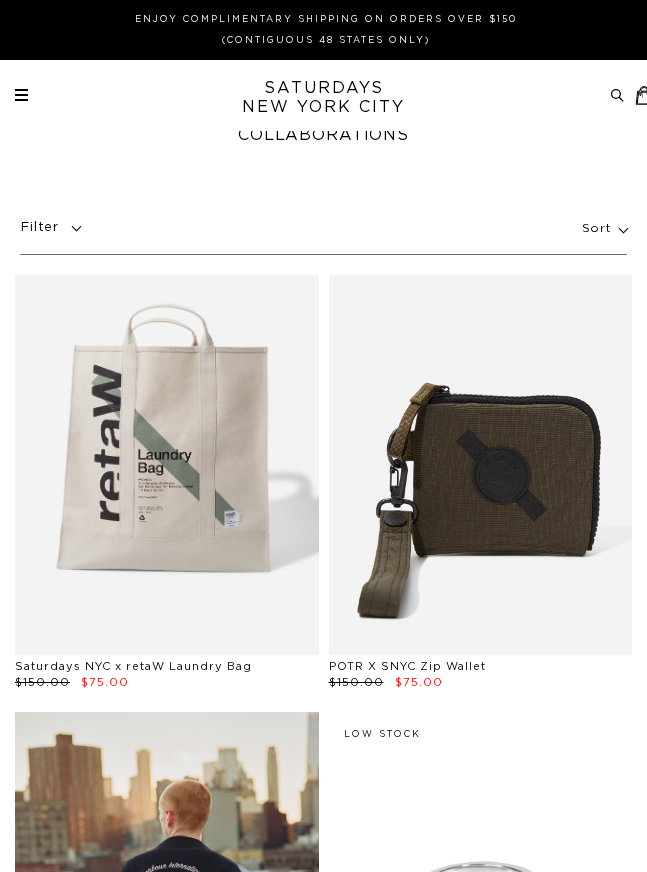 scroll, scrollTop: 0, scrollLeft: 0, axis: both 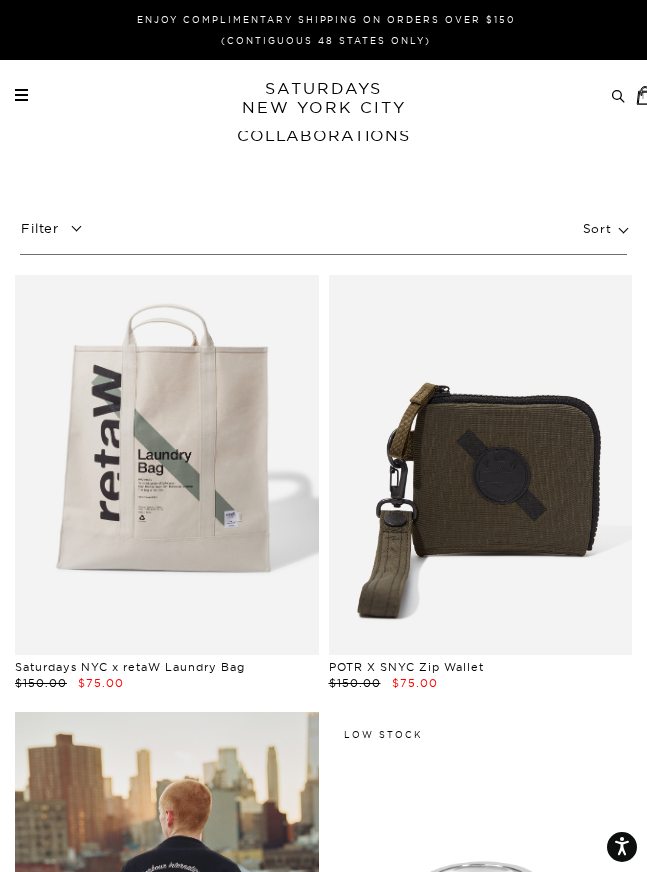 click at bounding box center [21, 100] 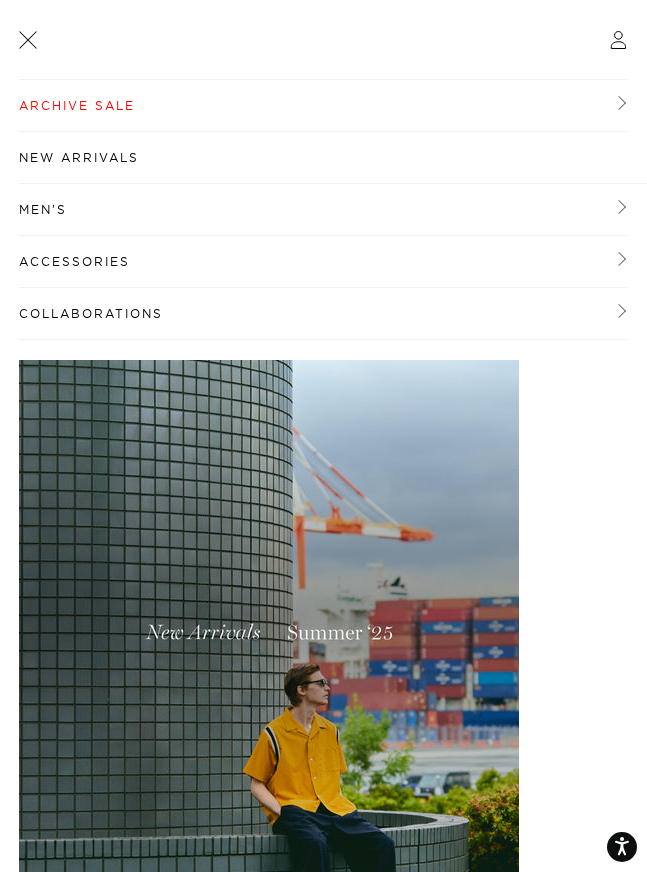 click on "Accessories" at bounding box center [323, 262] 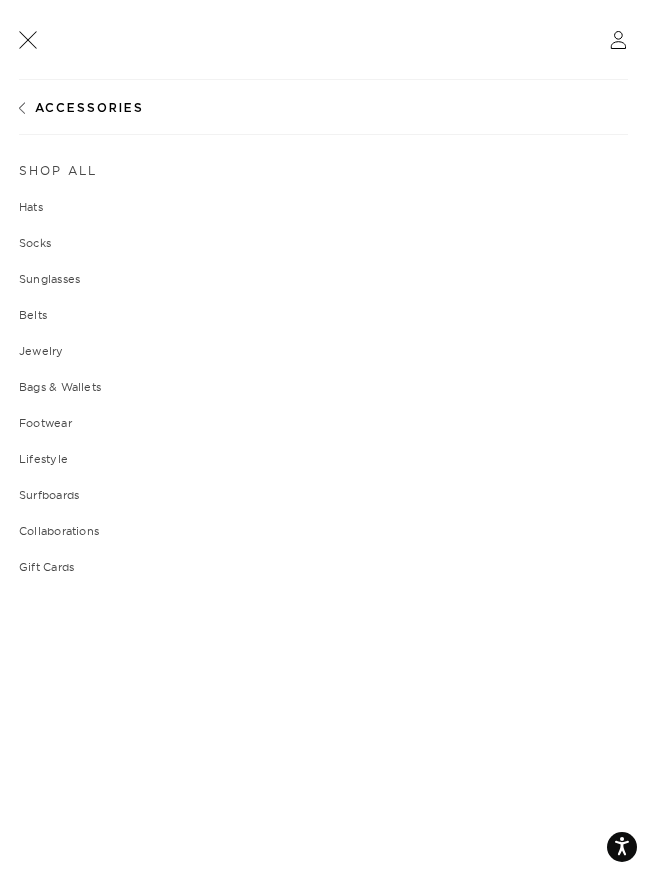 click on "Shop All" at bounding box center [323, 171] 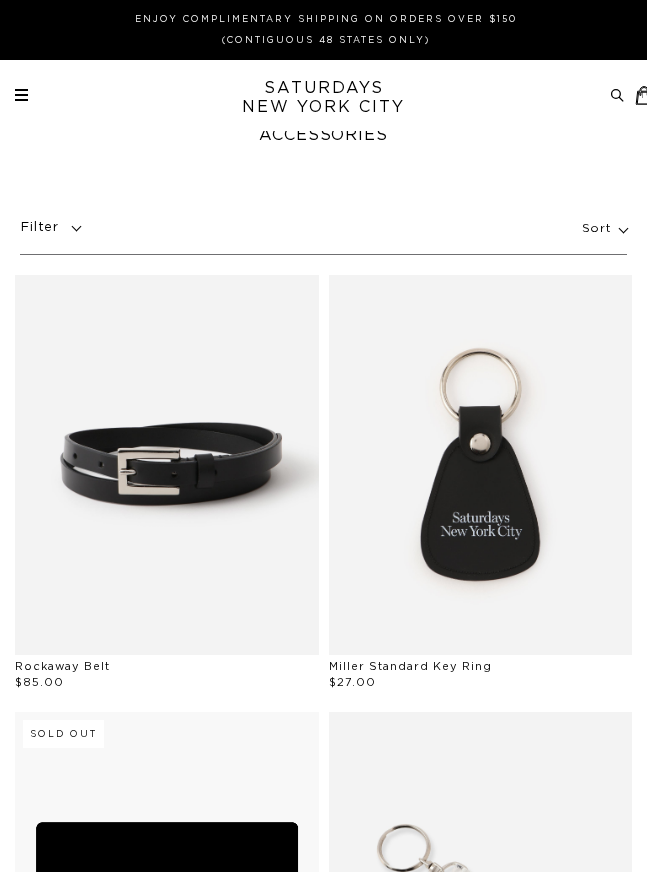 scroll, scrollTop: 0, scrollLeft: 0, axis: both 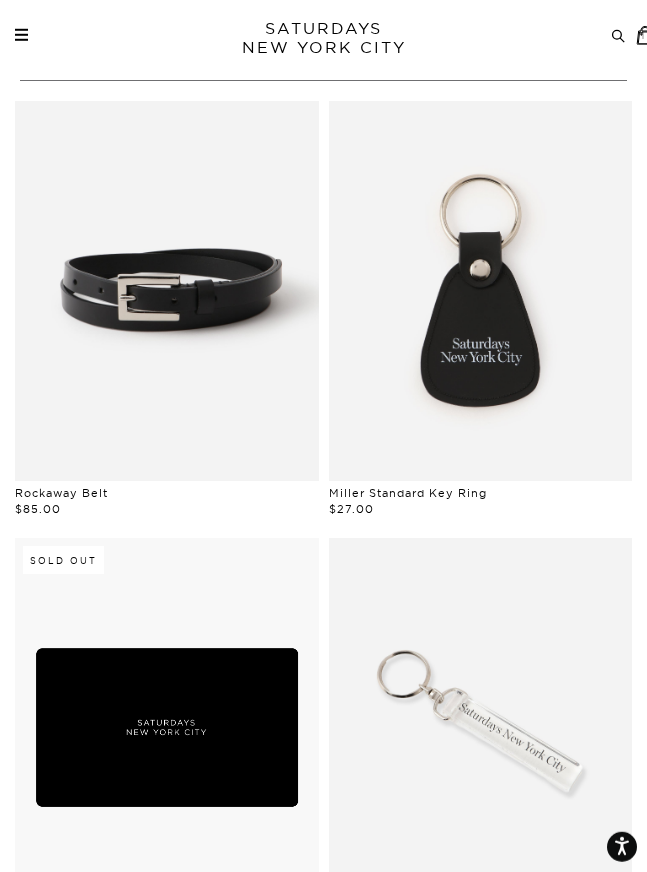 click at bounding box center [21, 40] 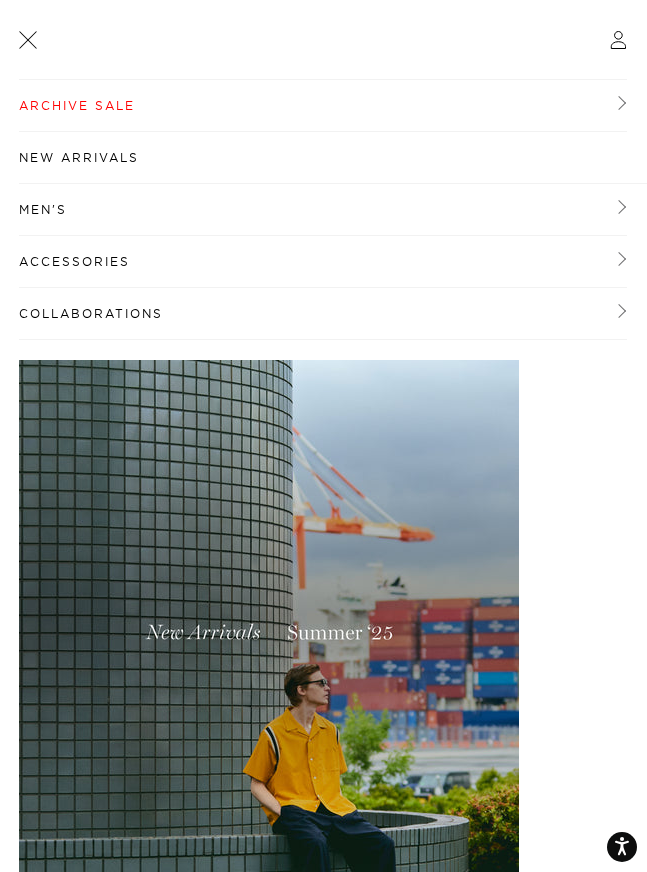 click on "New Arrivals" at bounding box center (333, 158) 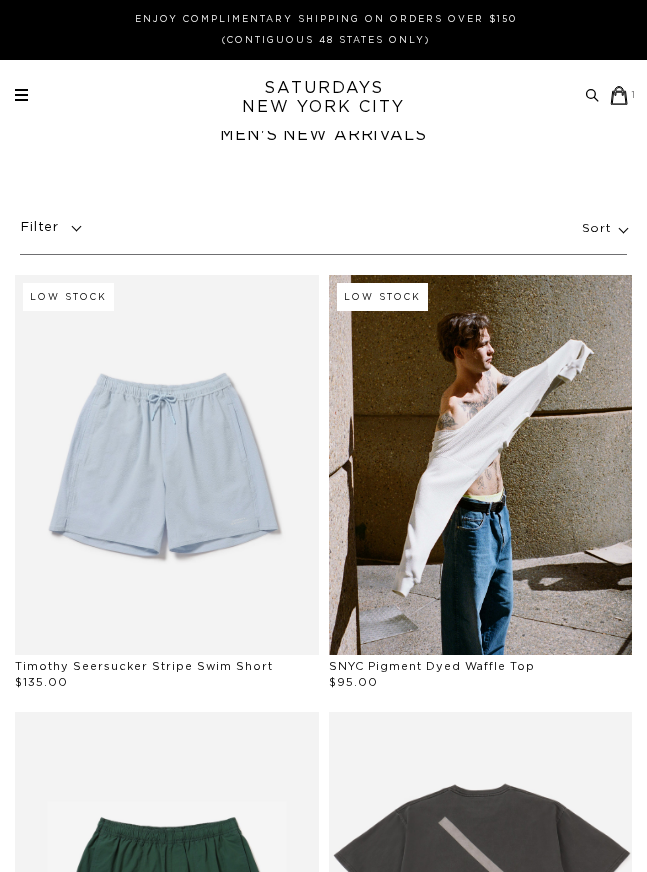 scroll, scrollTop: 0, scrollLeft: 0, axis: both 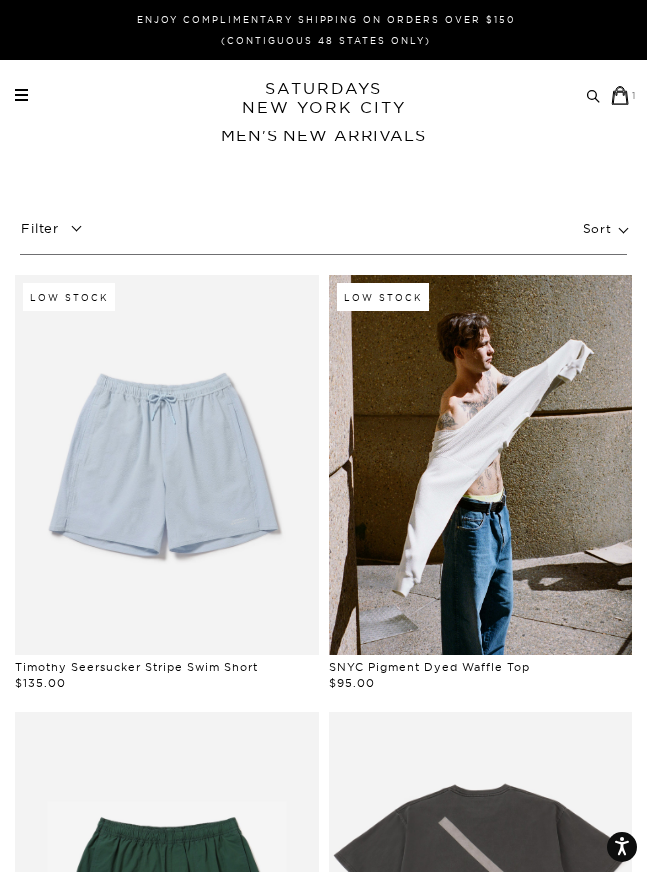 click at bounding box center (481, 464) 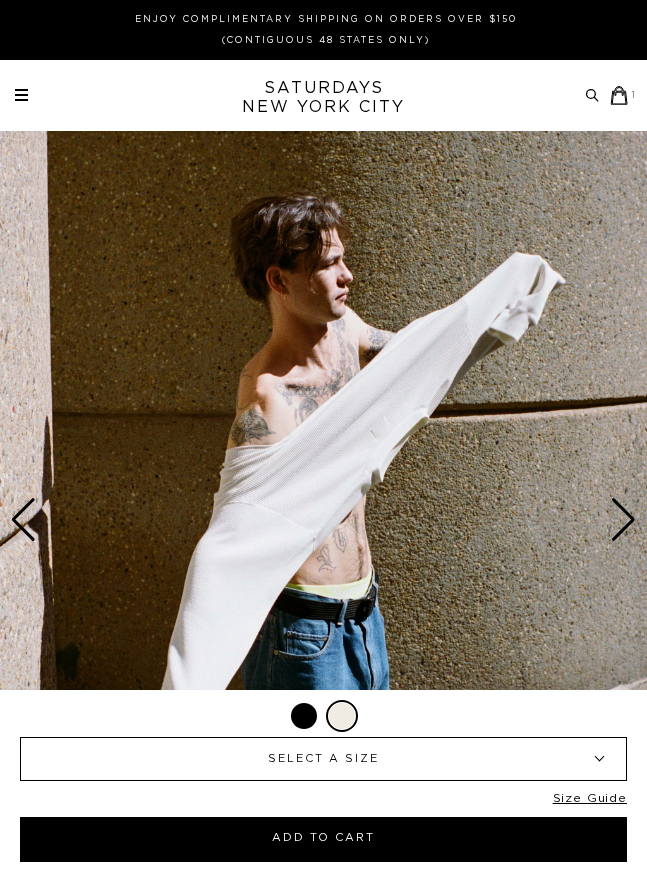 scroll, scrollTop: 0, scrollLeft: 0, axis: both 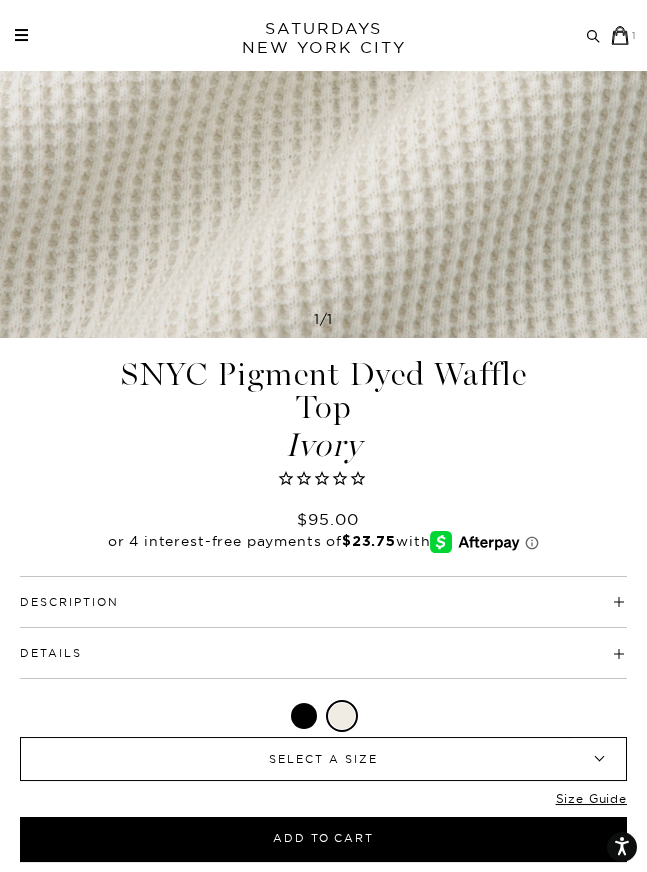 click on "Archive Sale
Men's
Tees
Shirts
Shorts
Swim
Knitwear
Pants
Sweats" at bounding box center [326, 35] 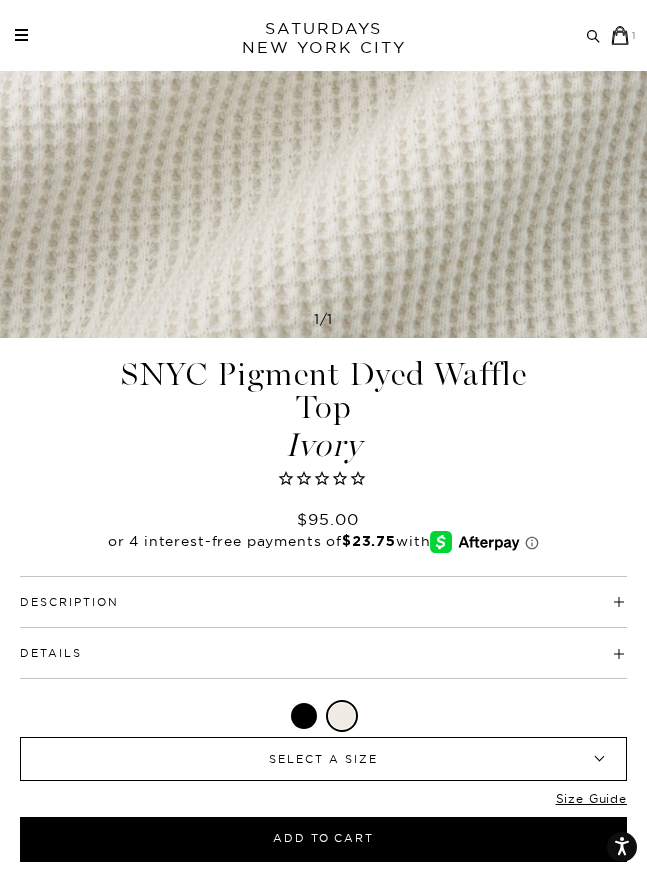 click on "Archive Sale
Men's
Tees
Shirts
Shorts
Swim
Knitwear
Pants
Sweats" at bounding box center [326, 35] 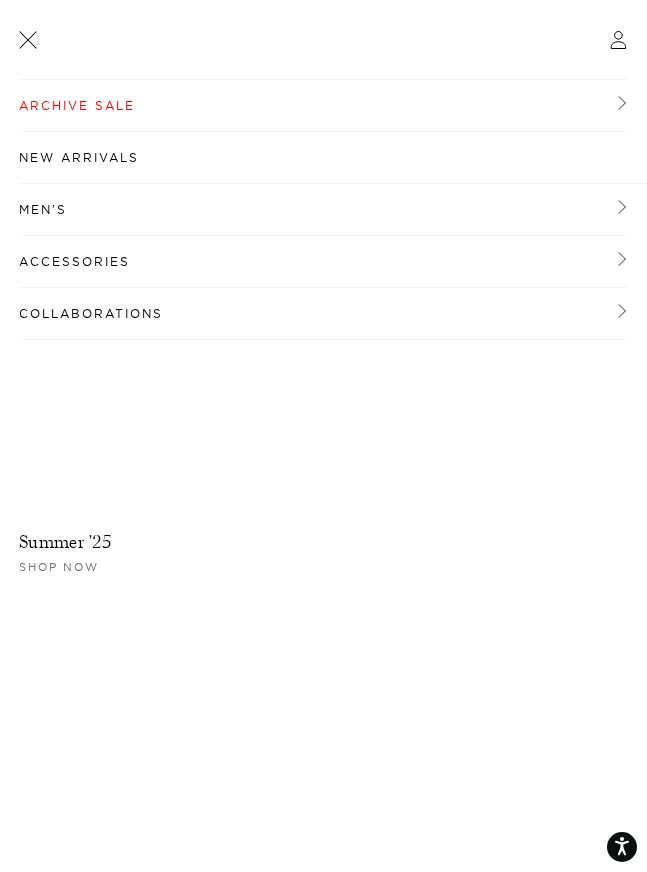scroll, scrollTop: 0, scrollLeft: 0, axis: both 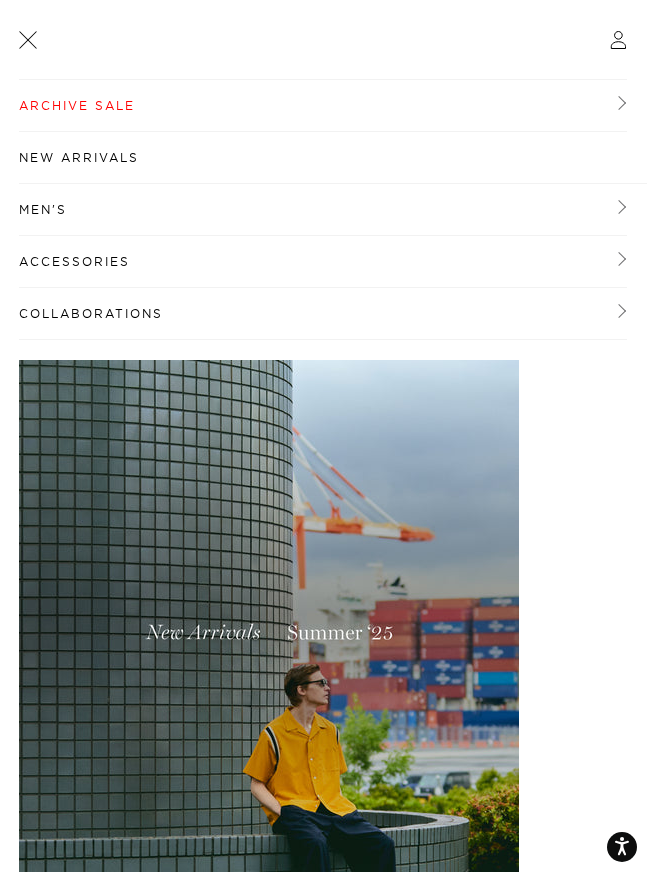 click on "Men's" at bounding box center (323, 210) 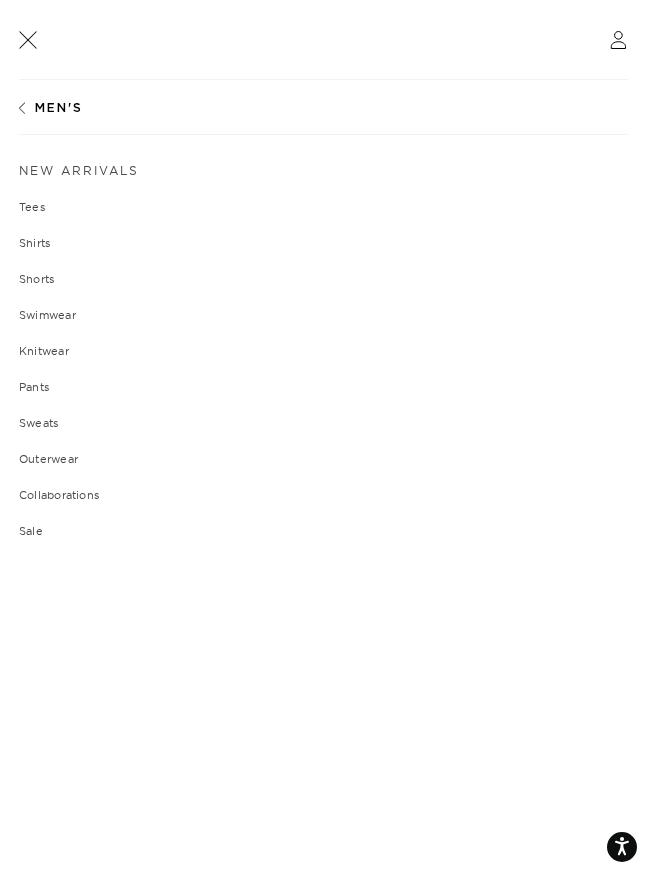 click on "Pants" at bounding box center [323, 387] 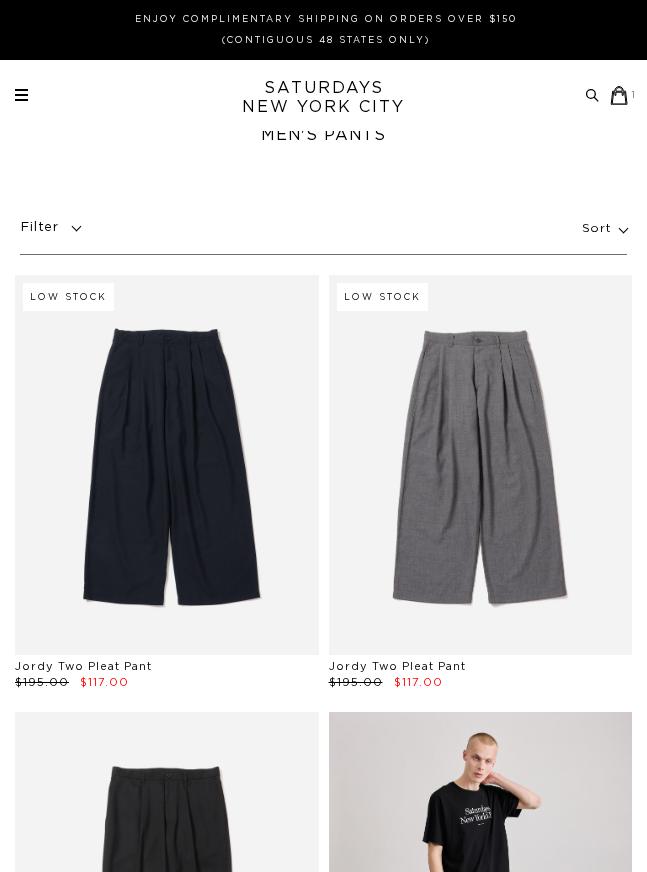 scroll, scrollTop: 0, scrollLeft: 0, axis: both 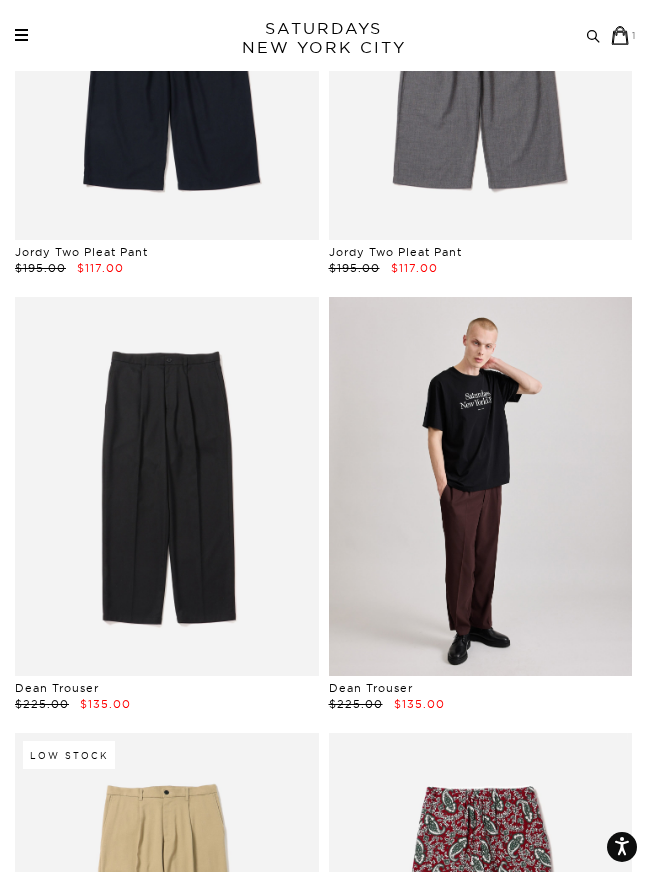 click at bounding box center (481, 486) 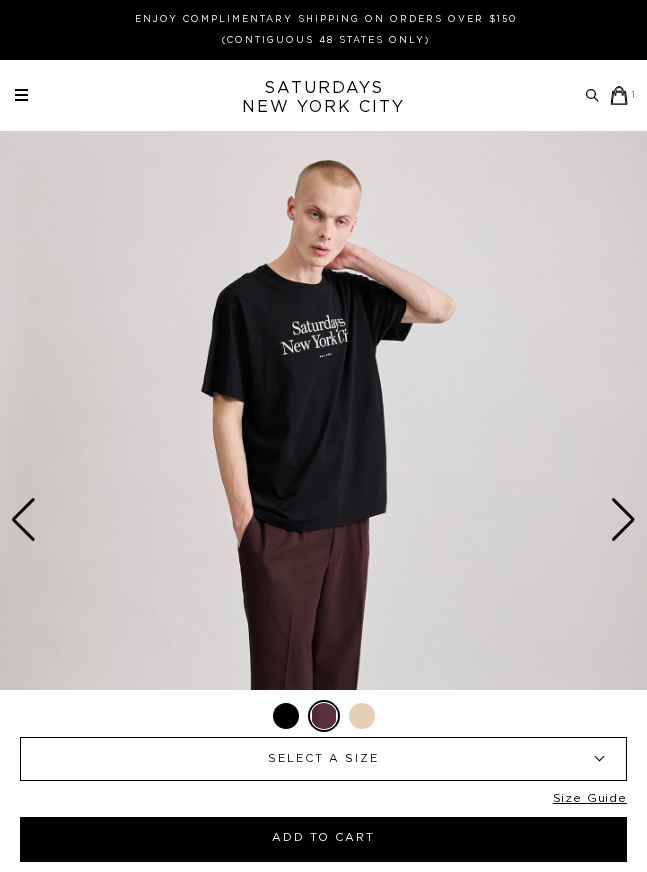 scroll, scrollTop: 0, scrollLeft: 0, axis: both 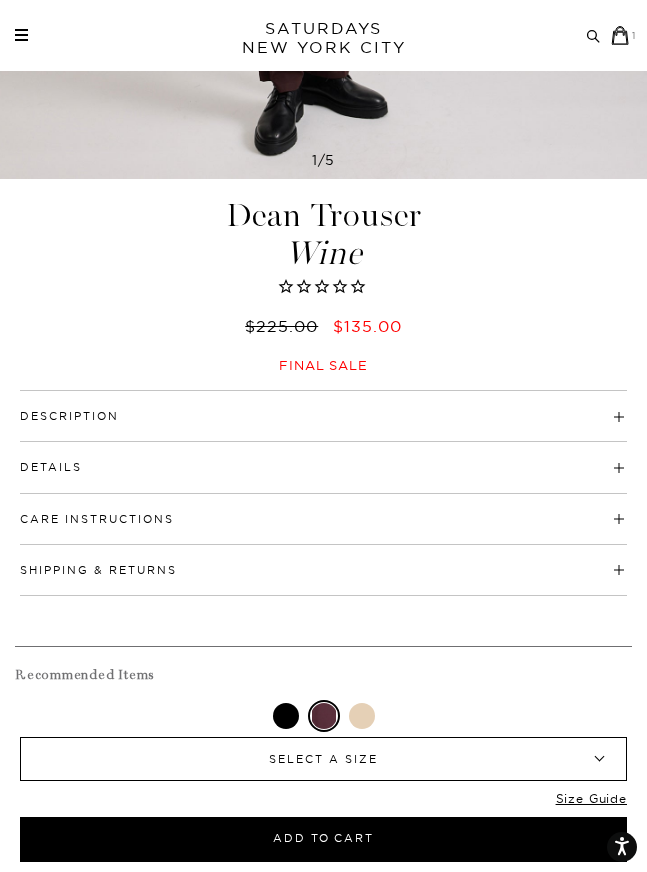 click on "Description" at bounding box center (69, 416) 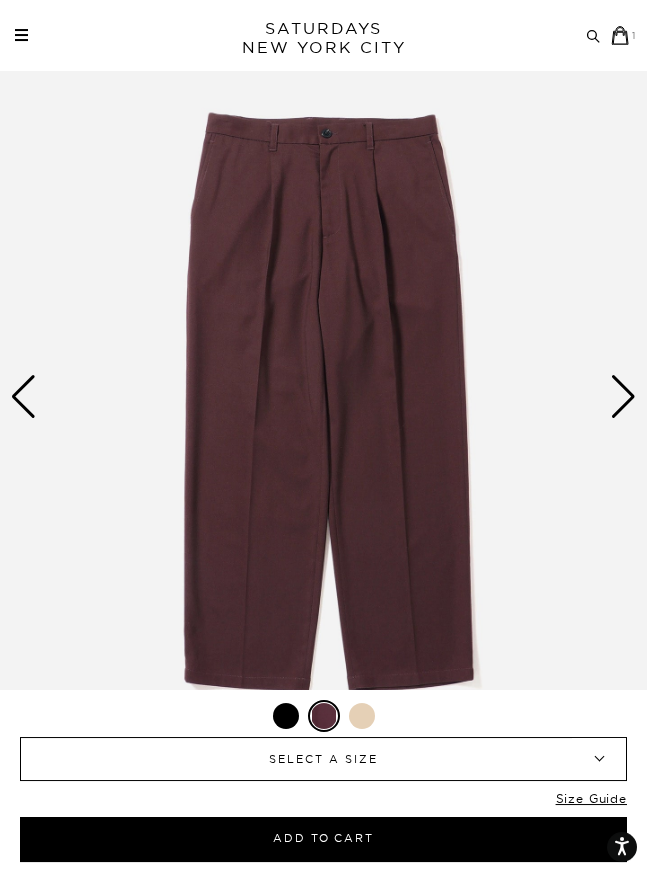 scroll, scrollTop: 165, scrollLeft: 0, axis: vertical 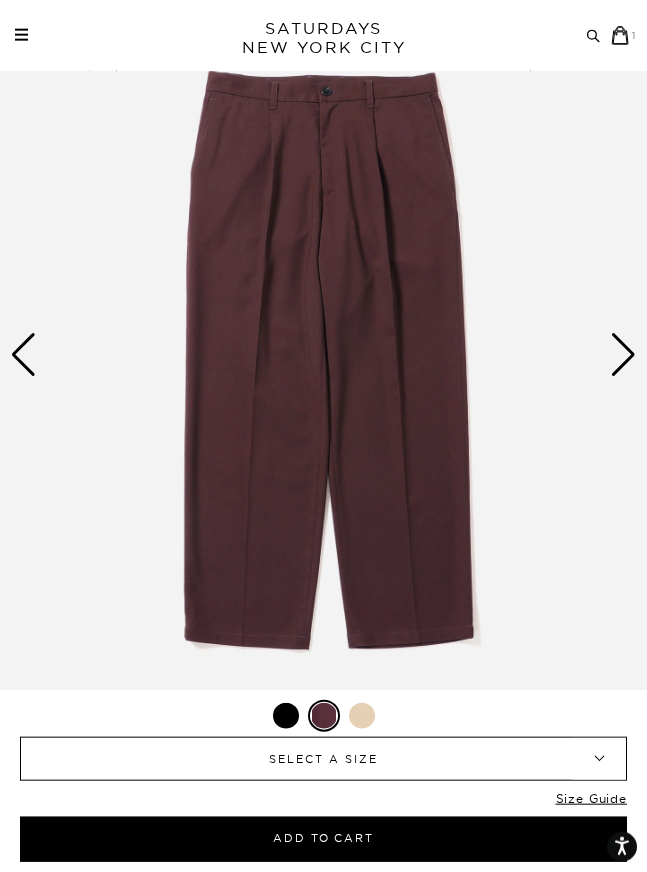 click at bounding box center (286, 716) 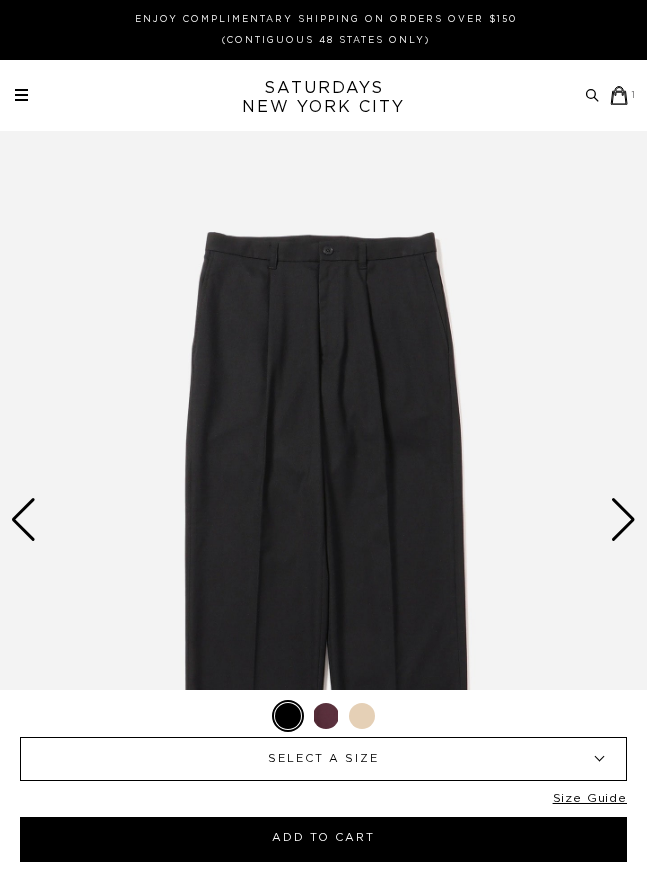 scroll, scrollTop: 0, scrollLeft: 0, axis: both 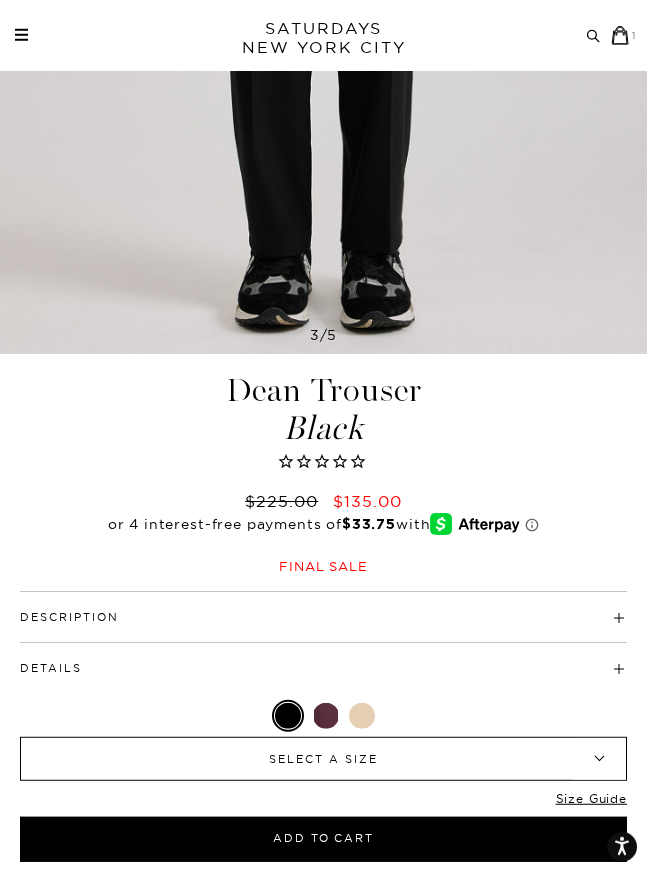 click on "SELECT A SIZE" at bounding box center (323, 759) 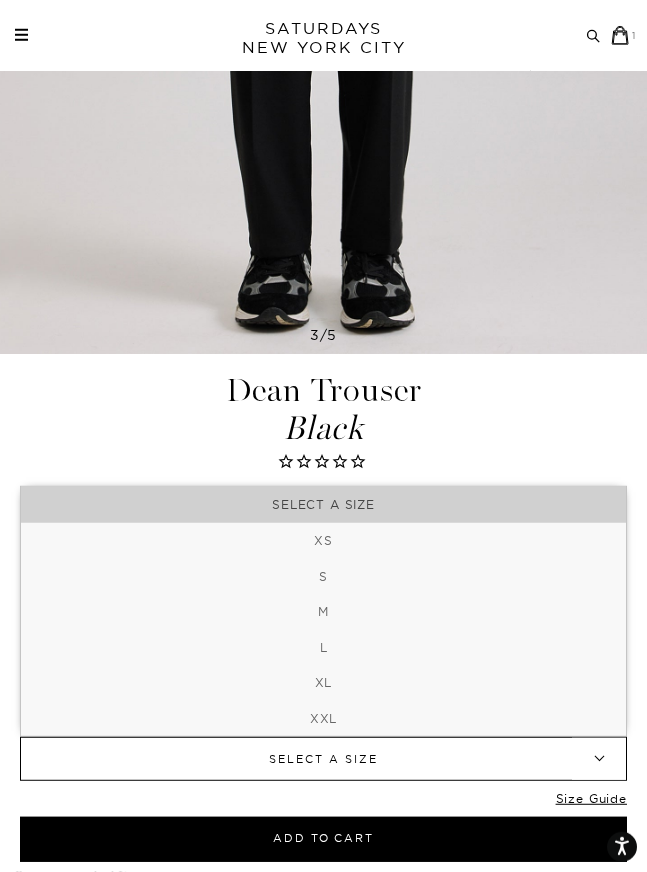 scroll, scrollTop: 572, scrollLeft: 0, axis: vertical 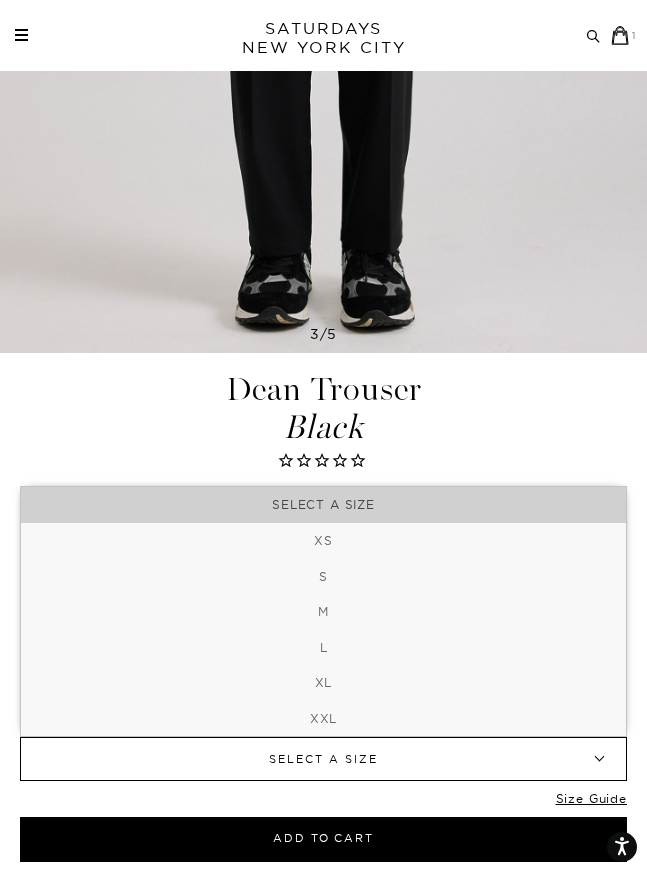 click at bounding box center (324, 461) 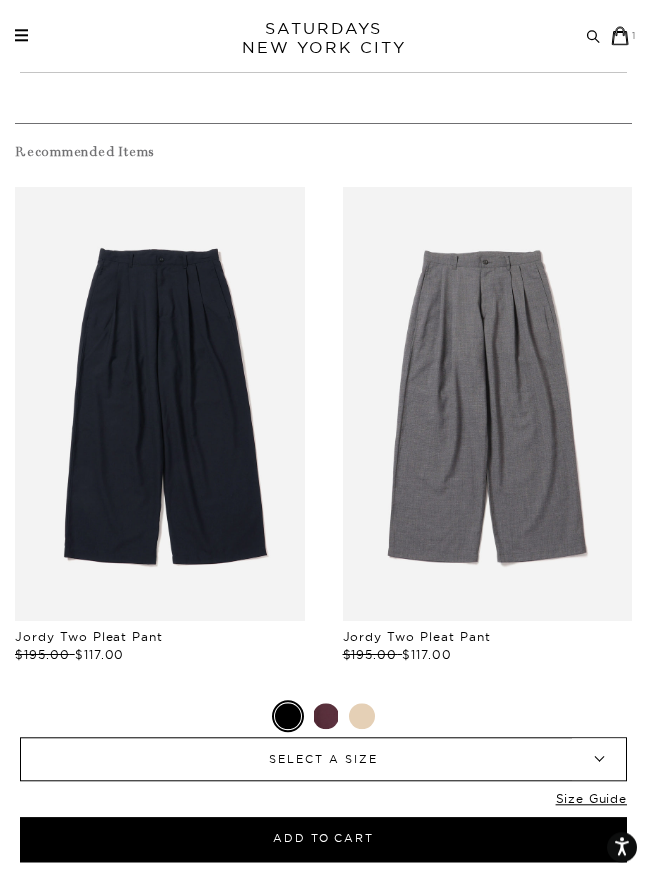 scroll, scrollTop: 1293, scrollLeft: 0, axis: vertical 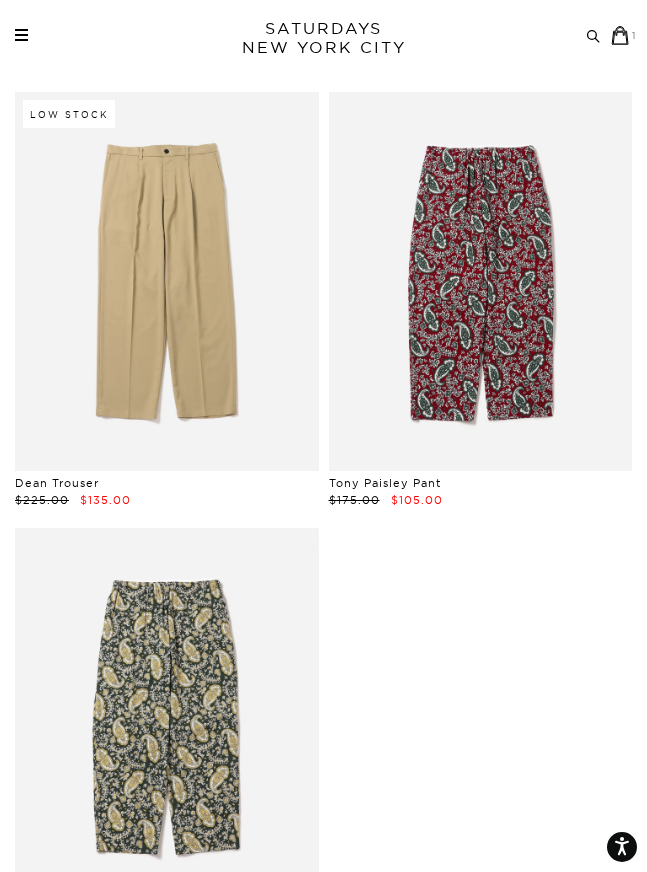 click at bounding box center (167, 281) 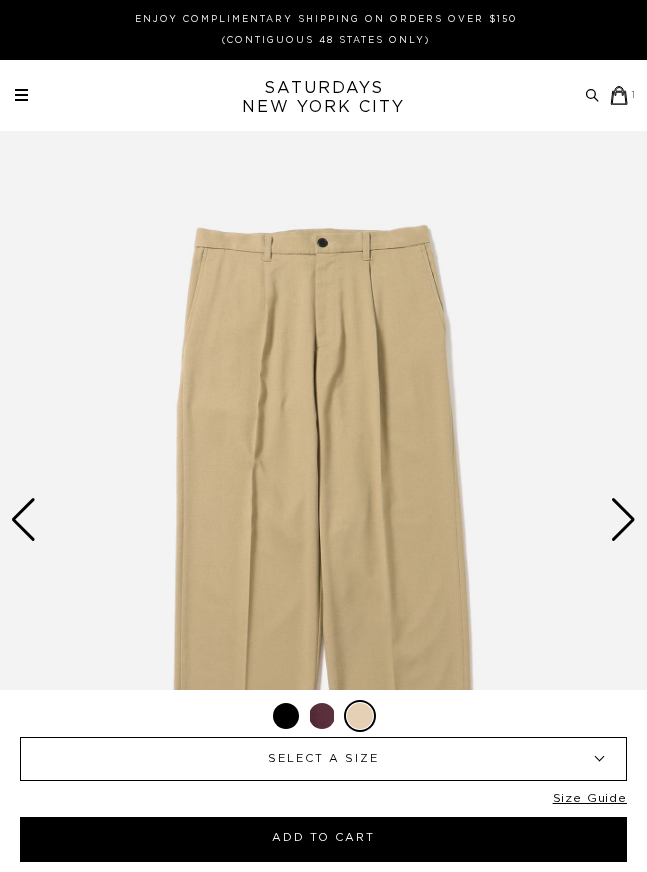 scroll, scrollTop: 0, scrollLeft: 0, axis: both 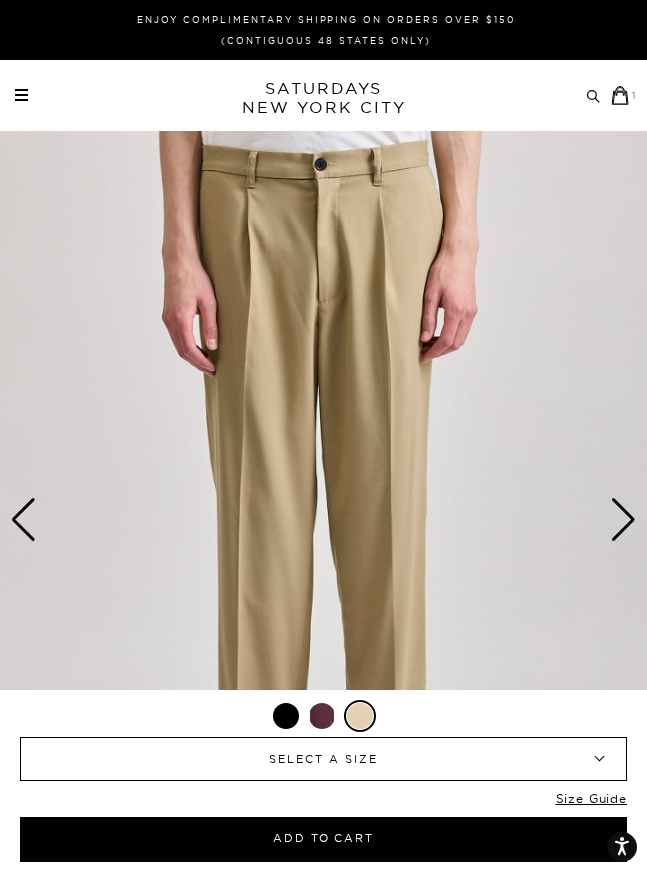 click at bounding box center [21, 100] 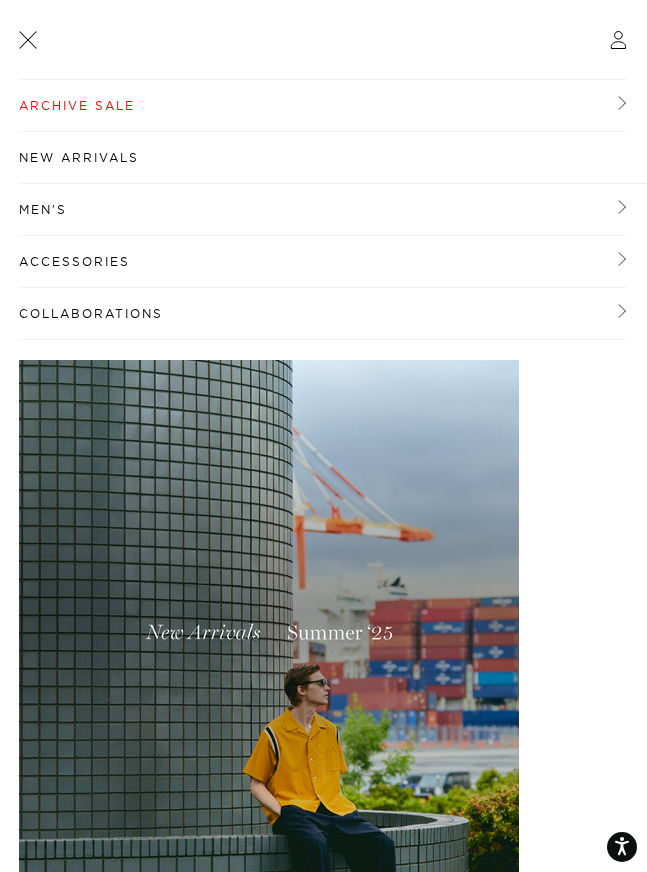 click on "Men's" at bounding box center [323, 210] 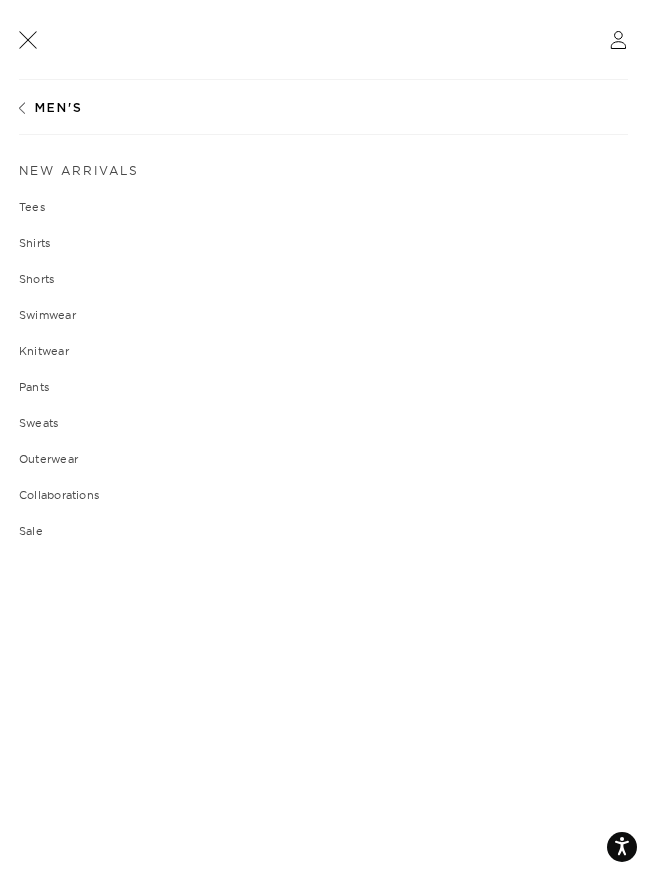 click at bounding box center [27, 39] 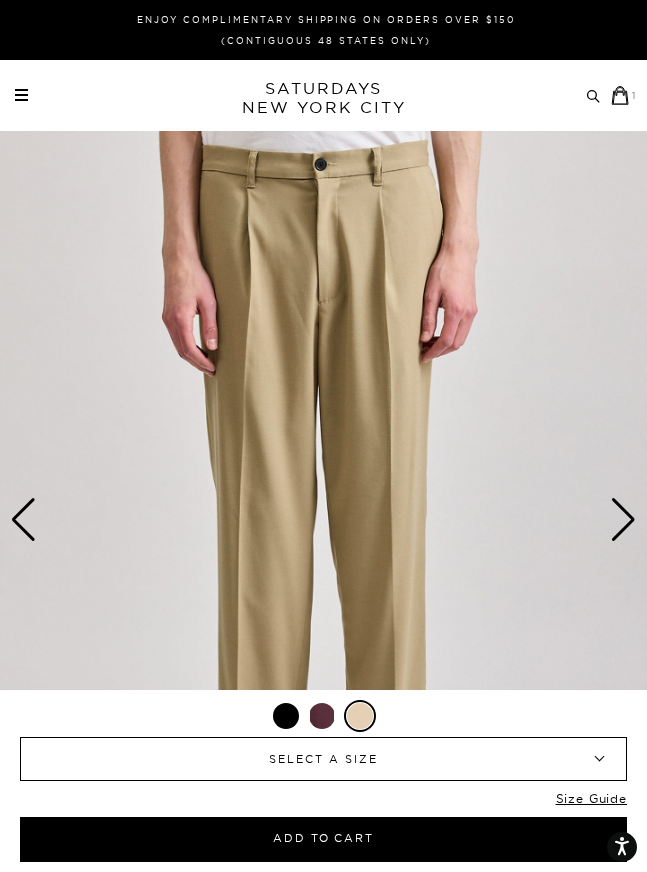 click on "Archive Sale
Men's
Tees
Shirts
Shorts
Swim
Knitwear
Pants
Sweats" at bounding box center (326, 95) 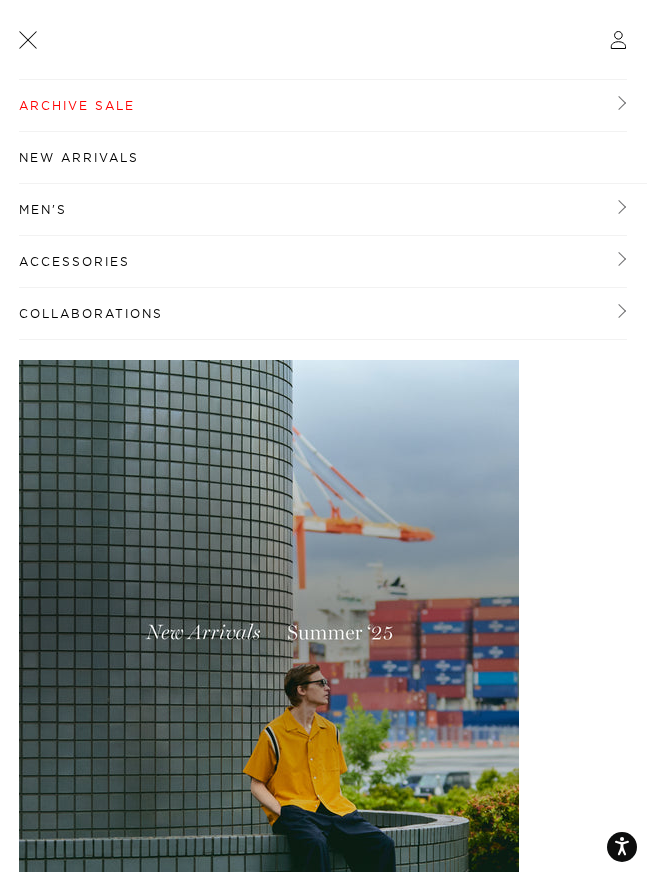 click on "New Arrivals" at bounding box center [333, 158] 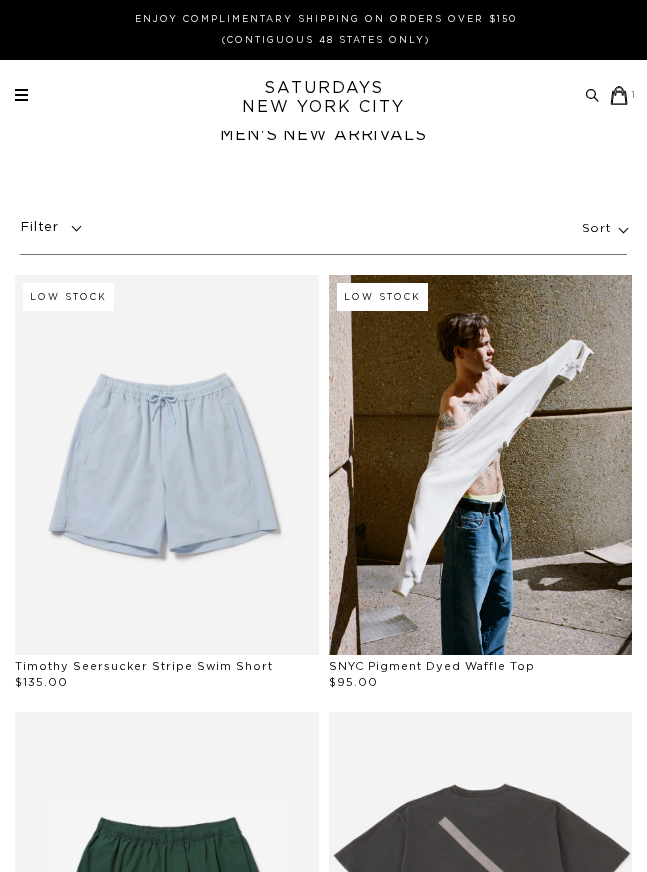 scroll, scrollTop: 0, scrollLeft: 0, axis: both 